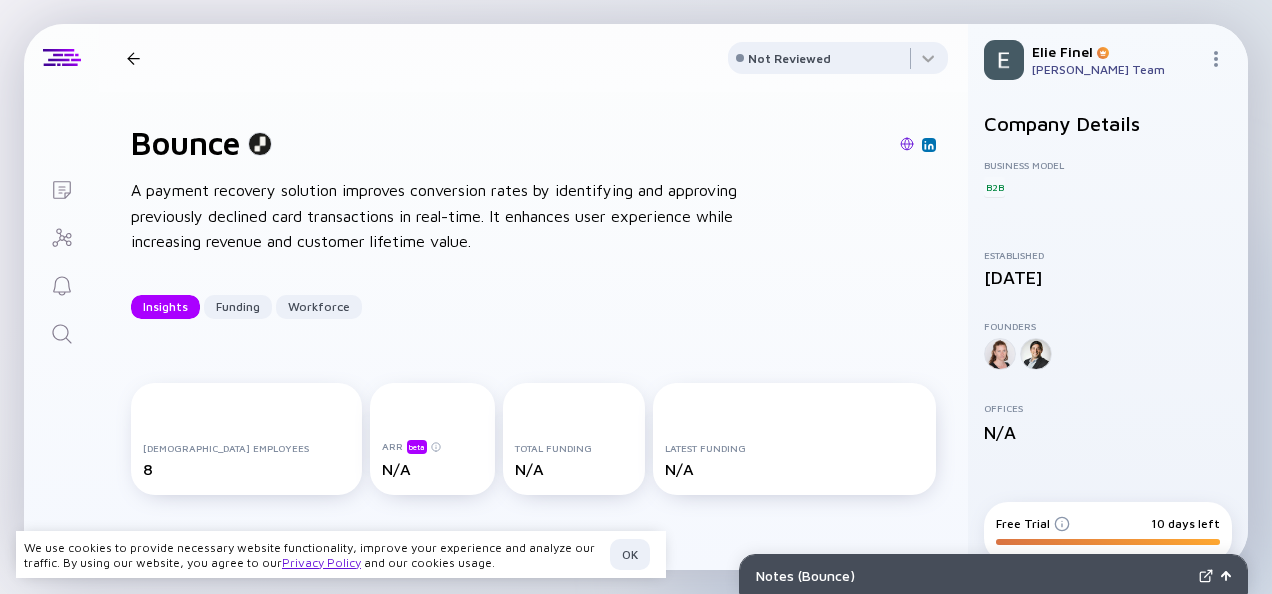scroll, scrollTop: 0, scrollLeft: 0, axis: both 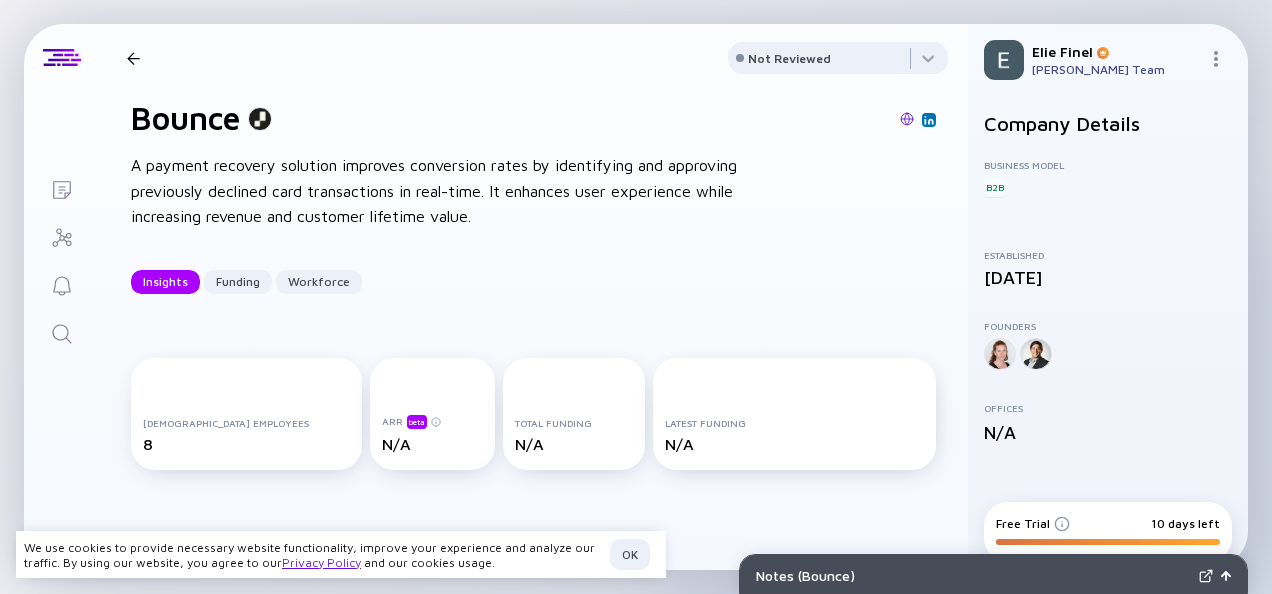 click at bounding box center [133, 58] 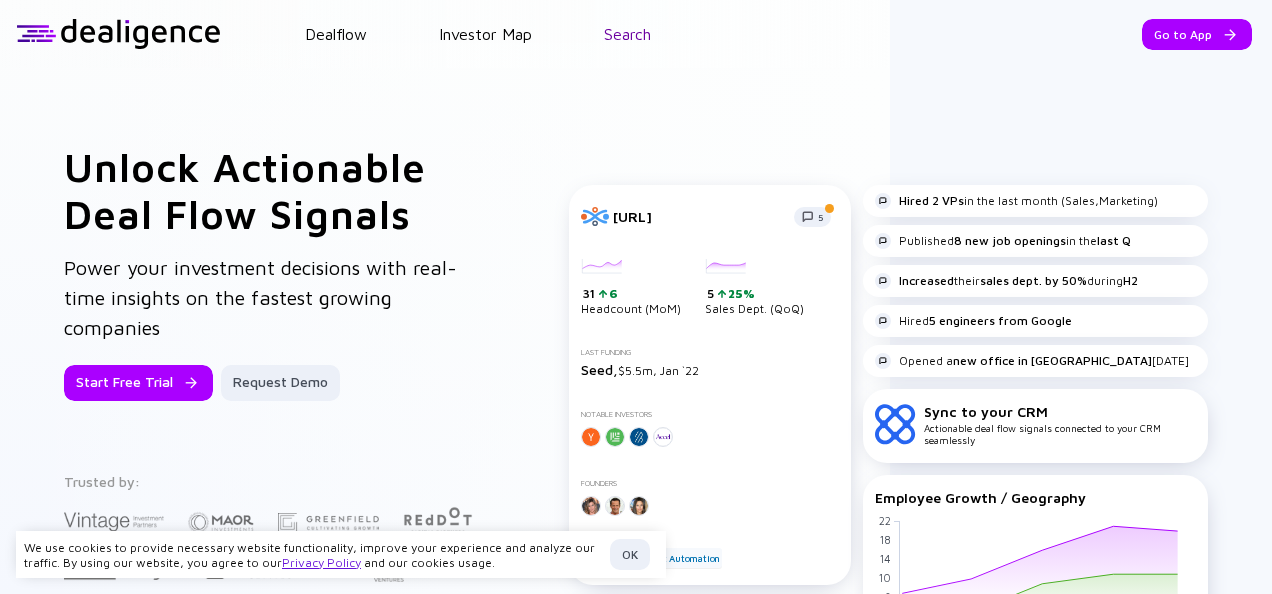 click on "Search" at bounding box center (627, 34) 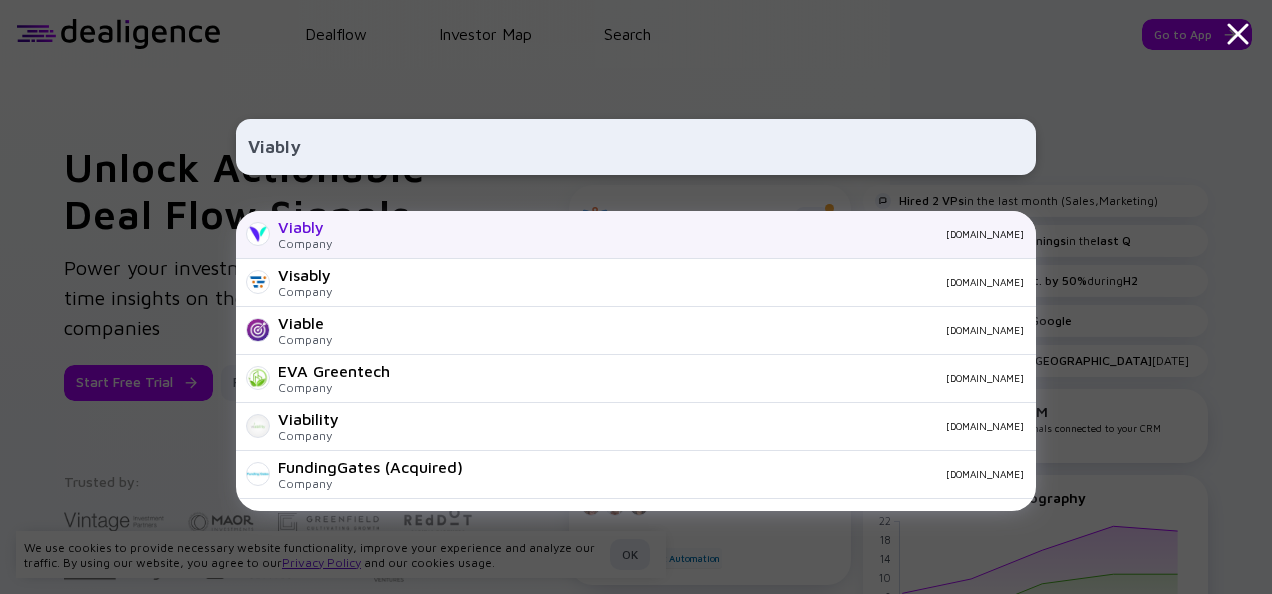 type on "Viably" 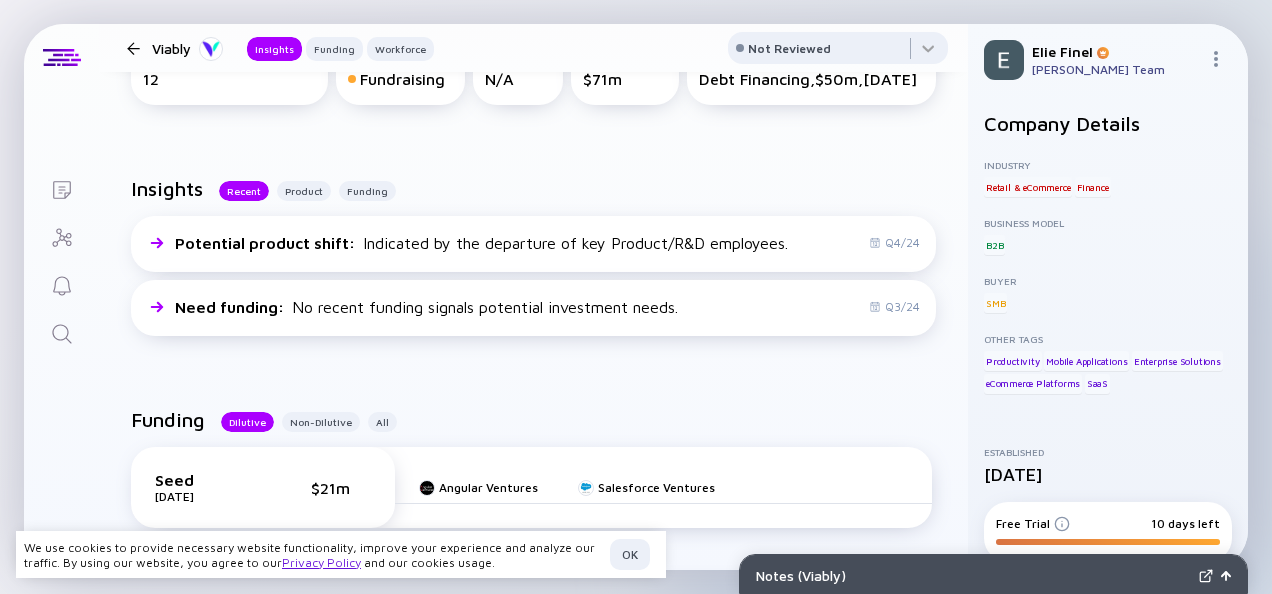 scroll, scrollTop: 350, scrollLeft: 0, axis: vertical 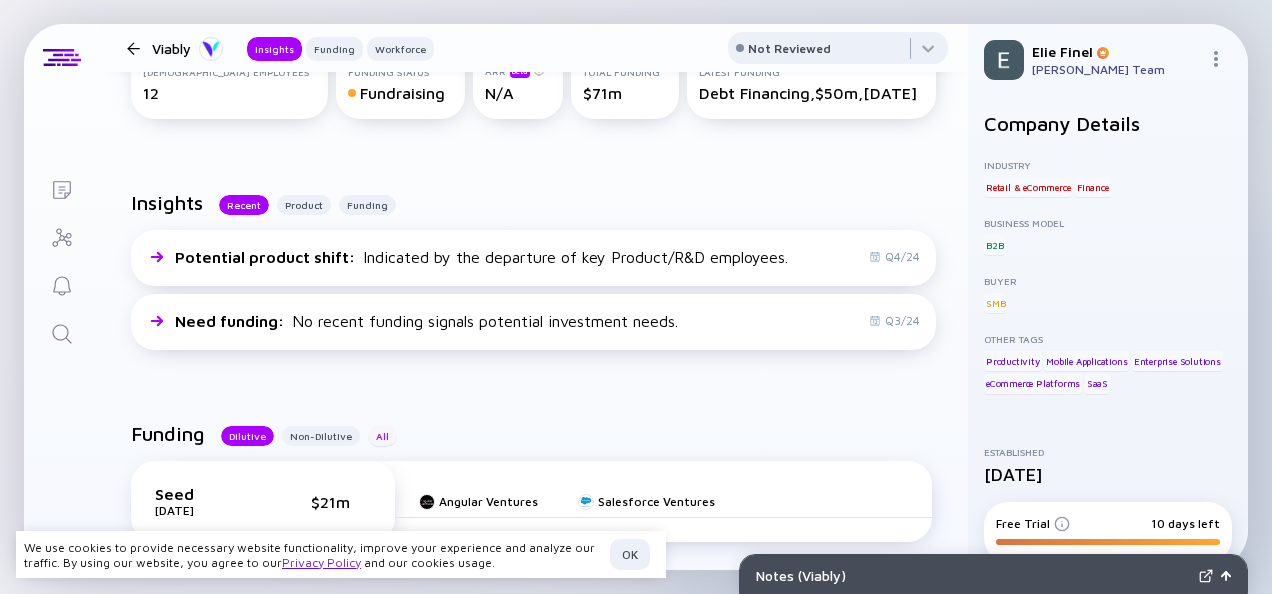 click on "All" at bounding box center [382, 436] 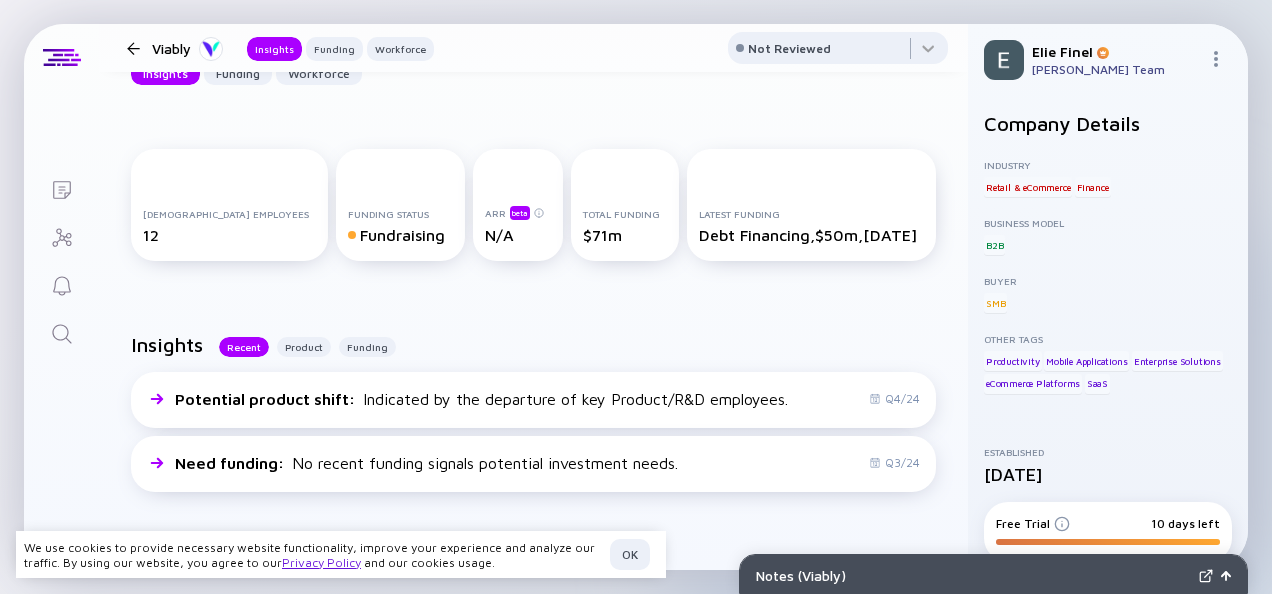 scroll, scrollTop: 125, scrollLeft: 0, axis: vertical 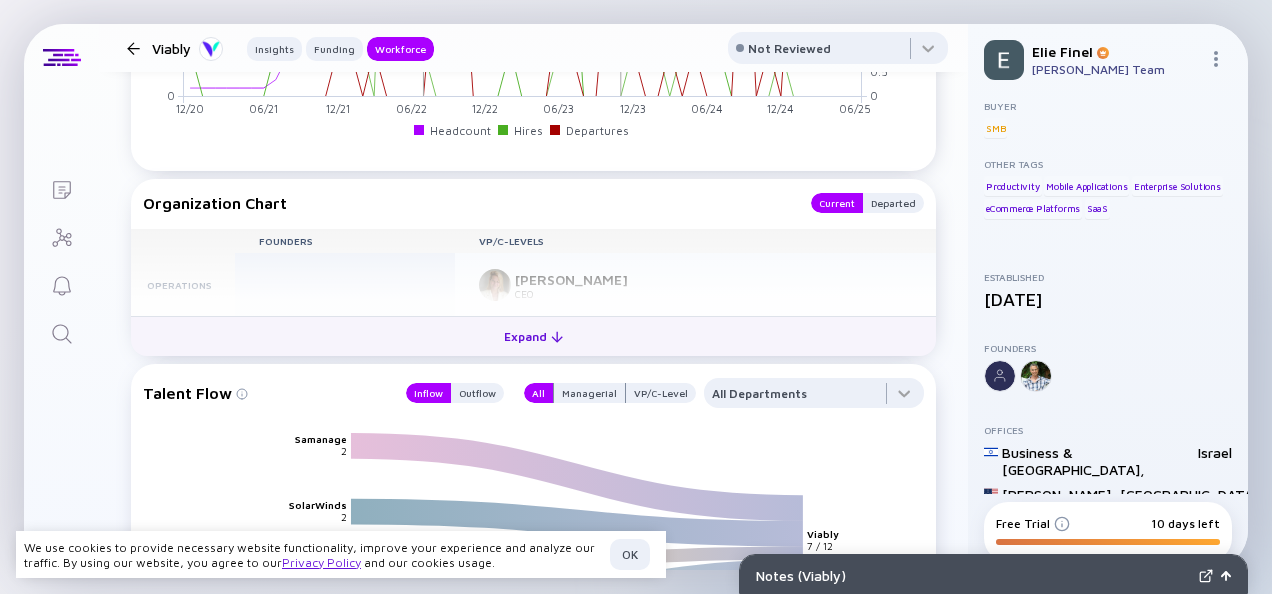 click on "Expand" at bounding box center (533, 336) 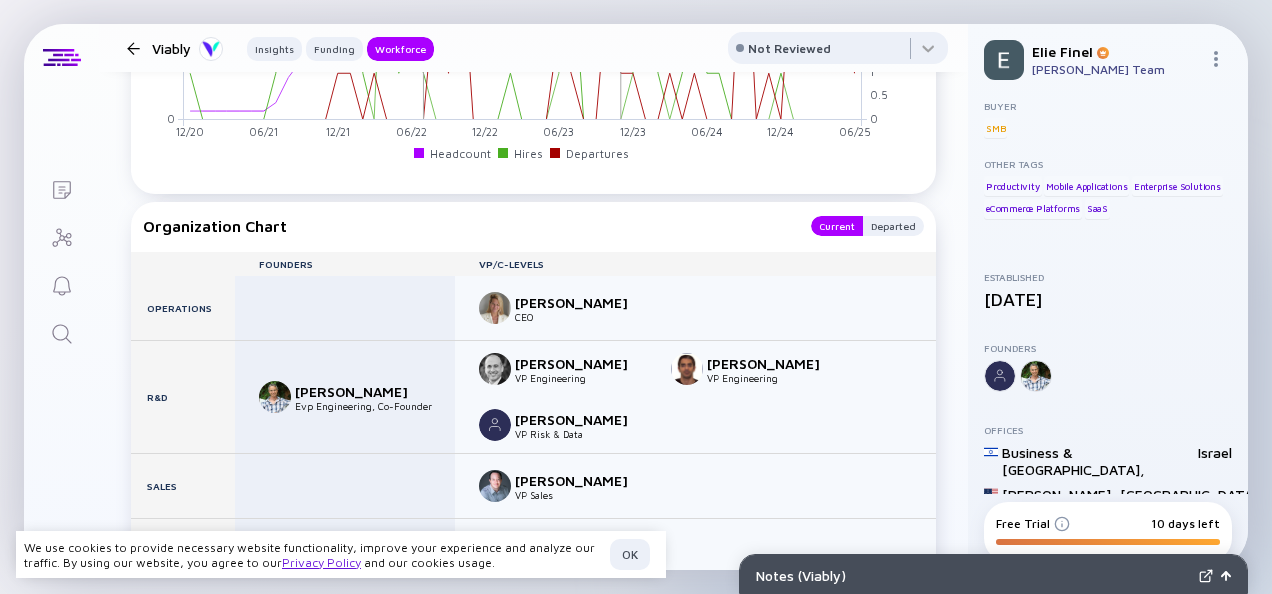 scroll, scrollTop: 1952, scrollLeft: 0, axis: vertical 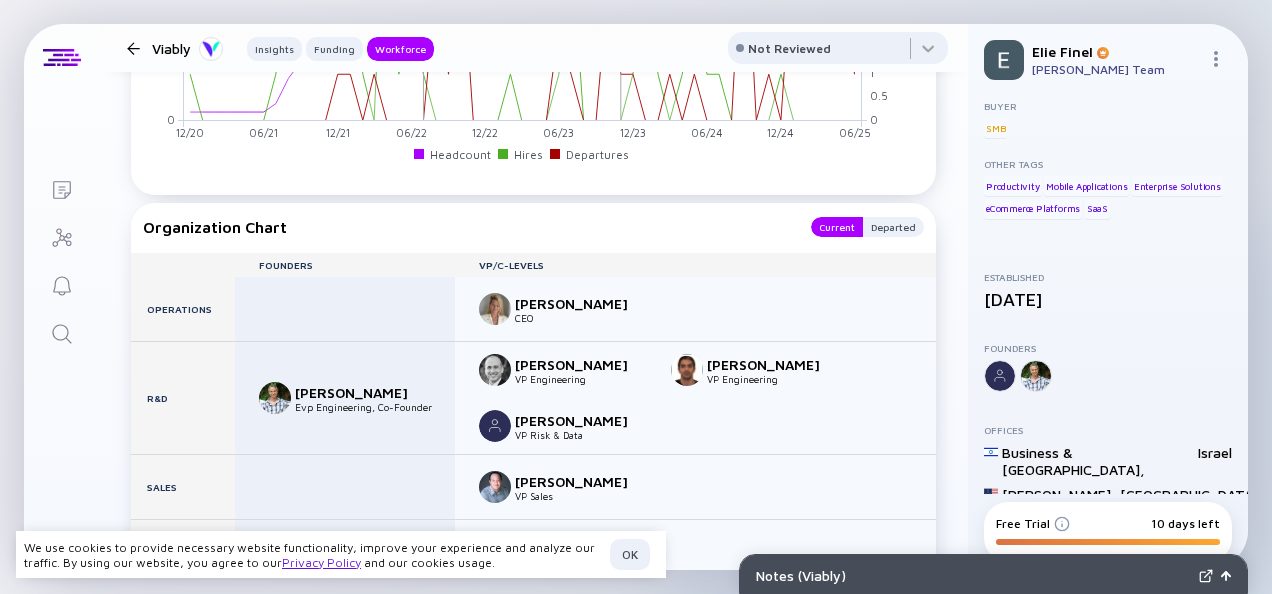 click at bounding box center (133, 48) 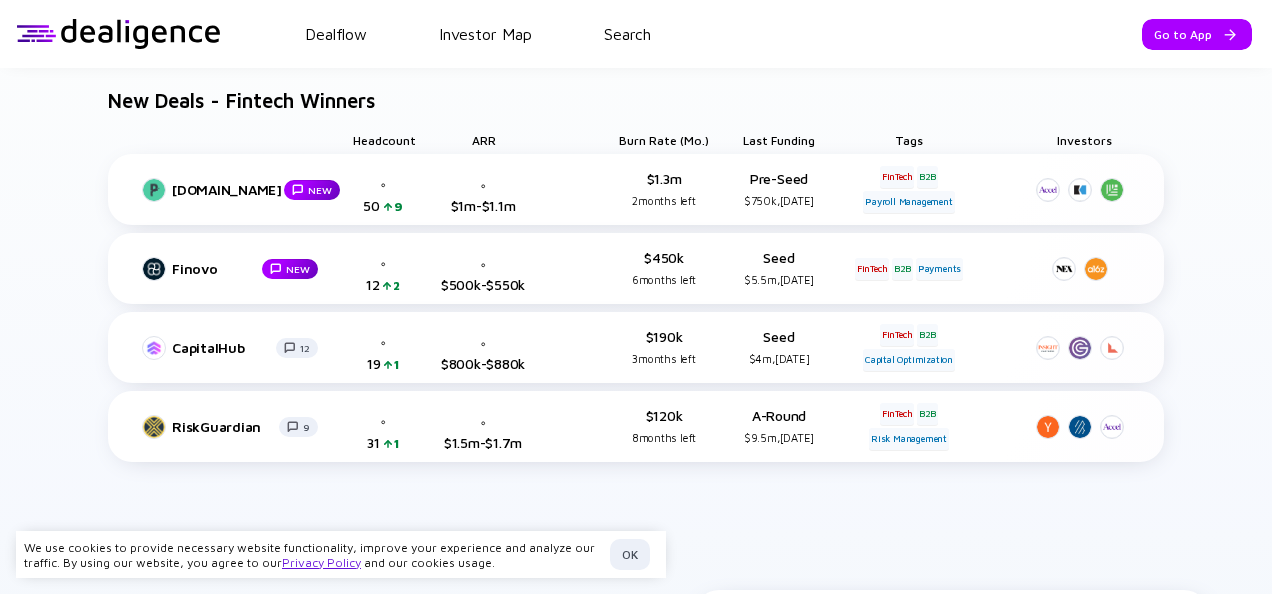 scroll, scrollTop: 1187, scrollLeft: 0, axis: vertical 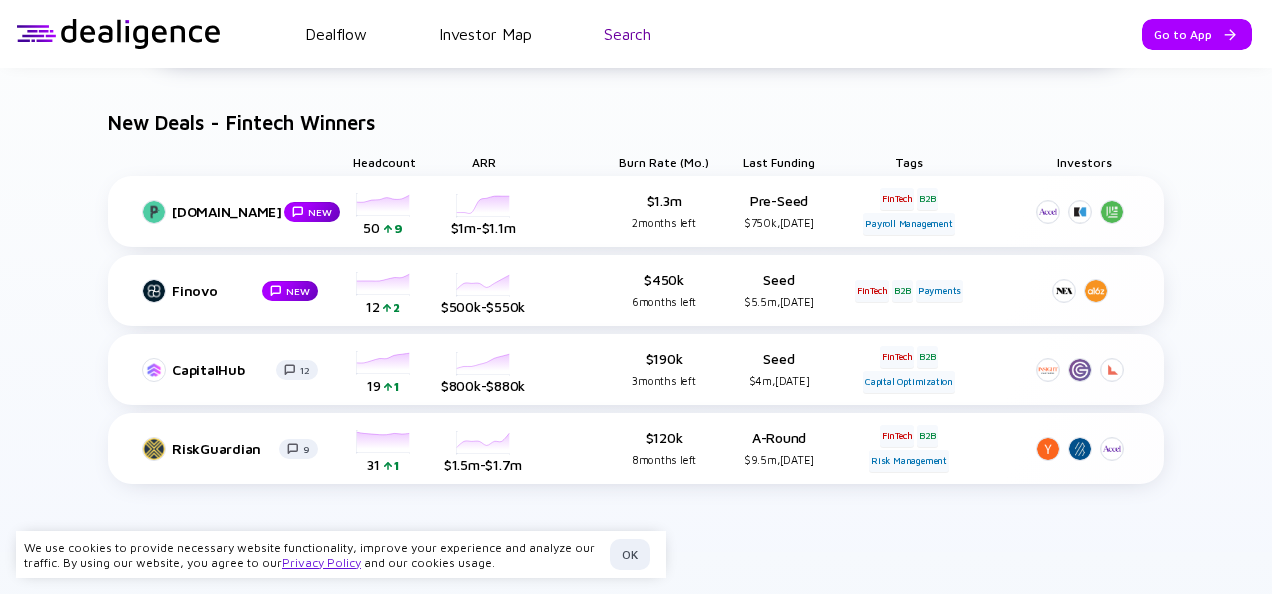 click on "Search" at bounding box center (627, 34) 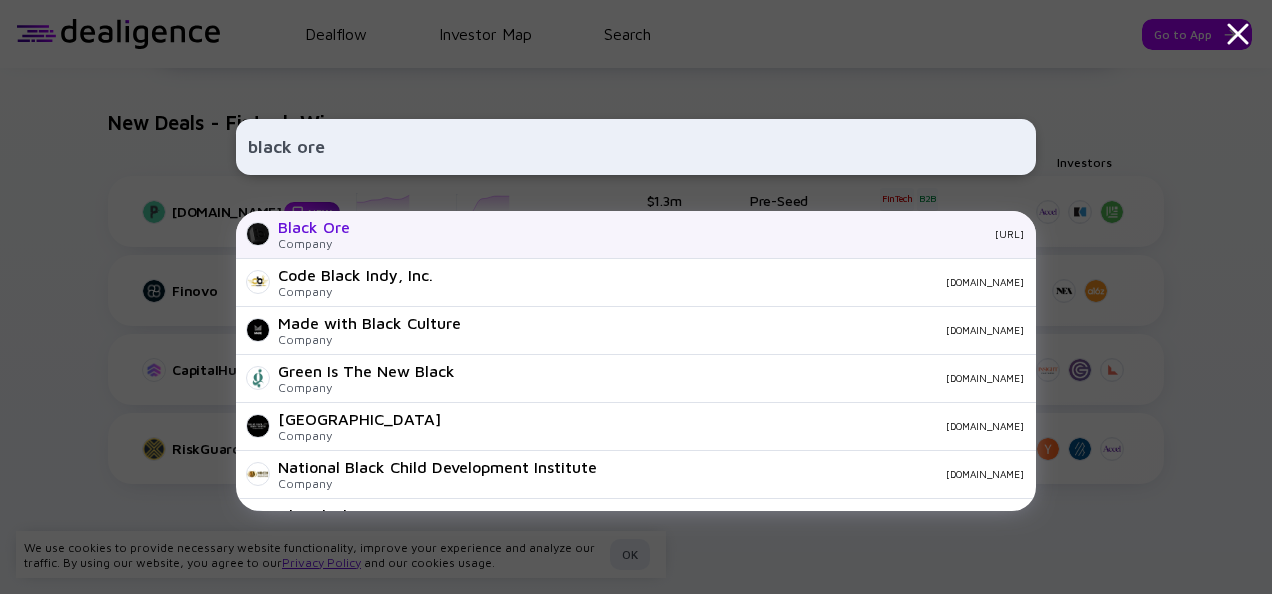 type on "black ore" 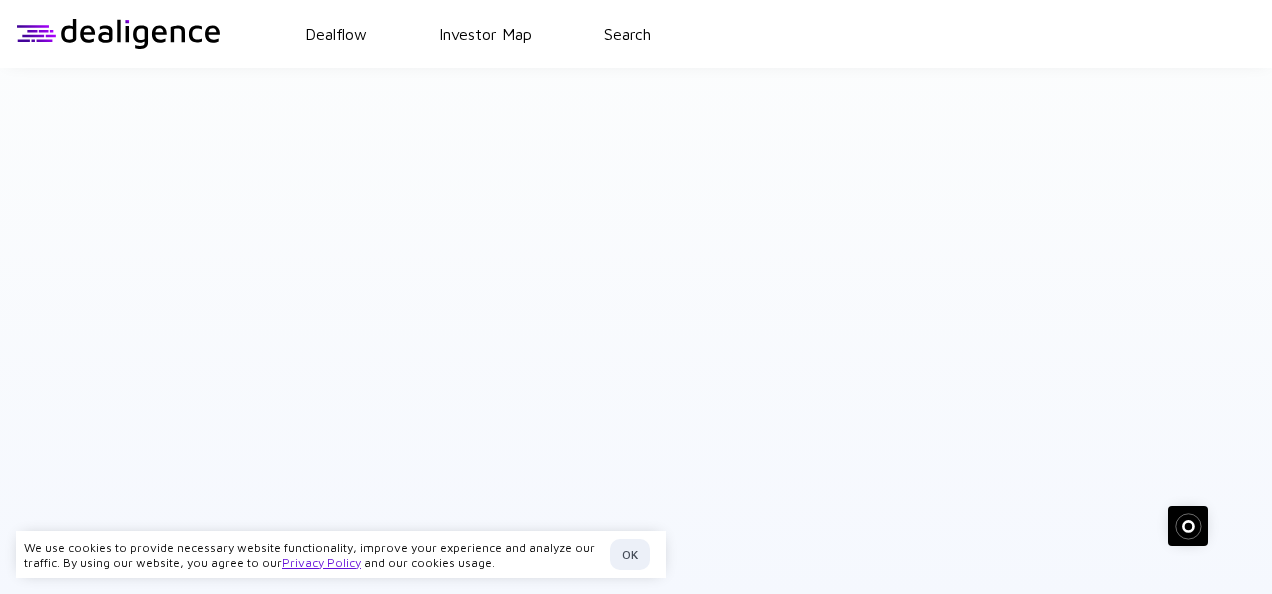 scroll, scrollTop: 0, scrollLeft: 0, axis: both 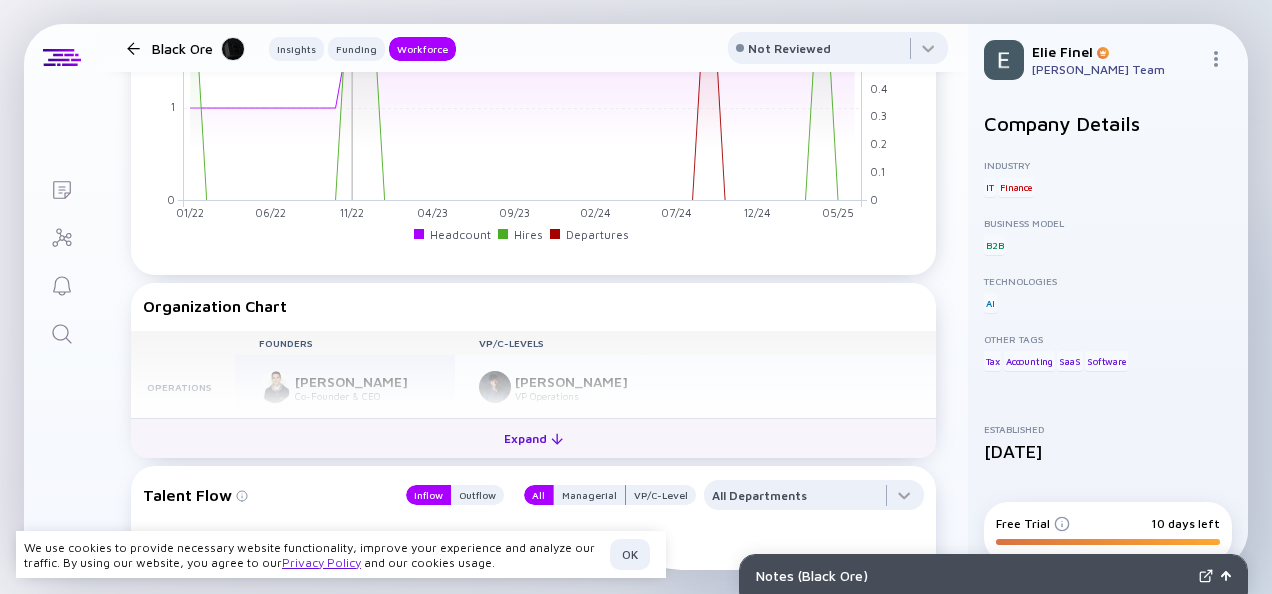 click on "Expand" at bounding box center [533, 438] 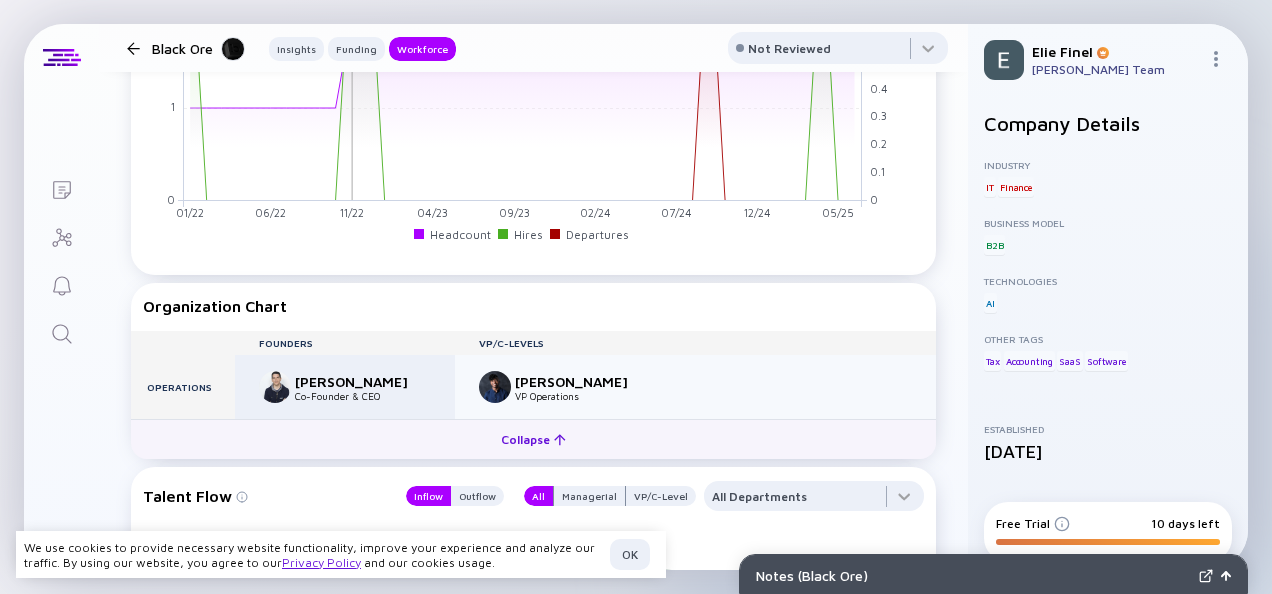 click on "Collapse" at bounding box center (533, 439) 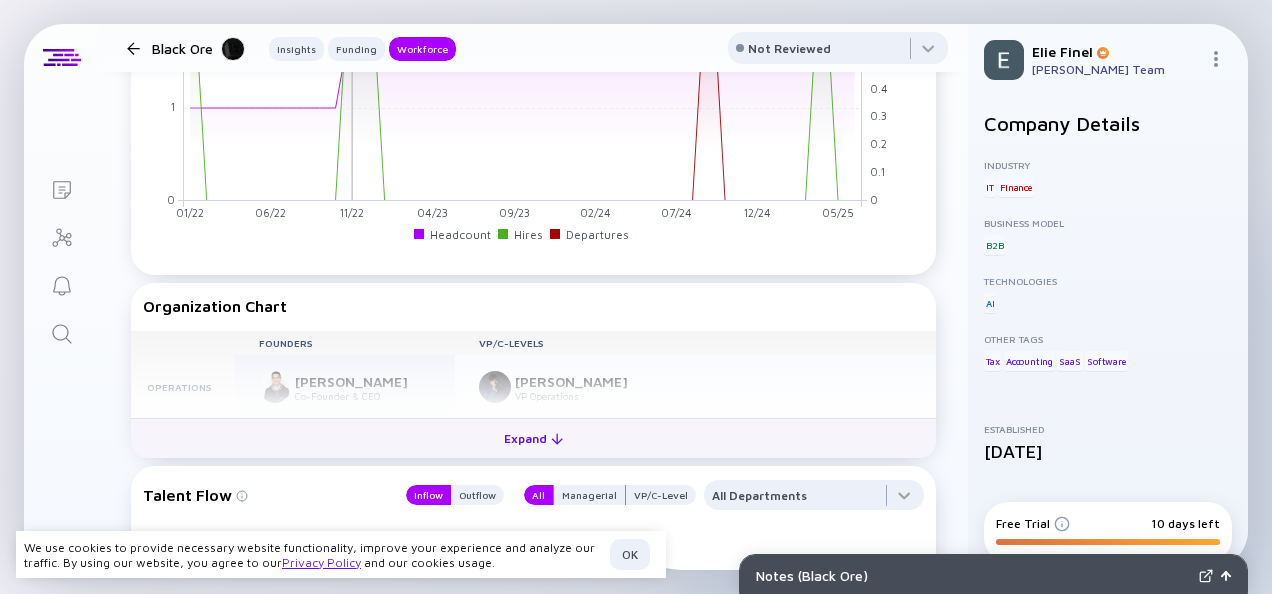 click on "Expand" at bounding box center [533, 438] 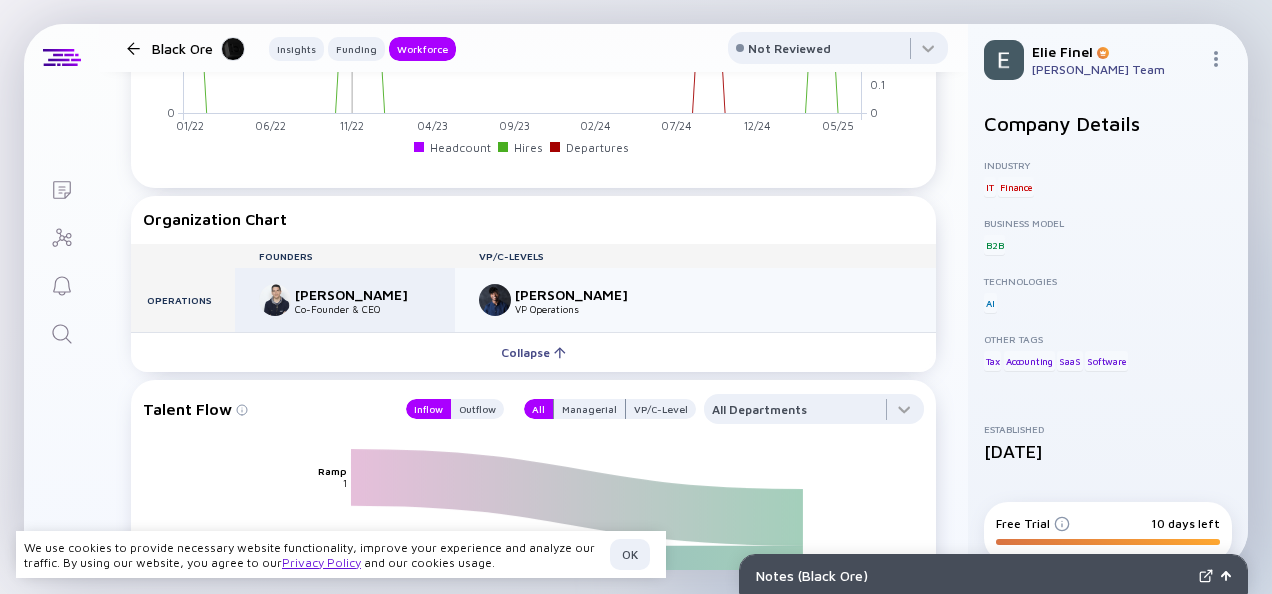 scroll, scrollTop: 1650, scrollLeft: 0, axis: vertical 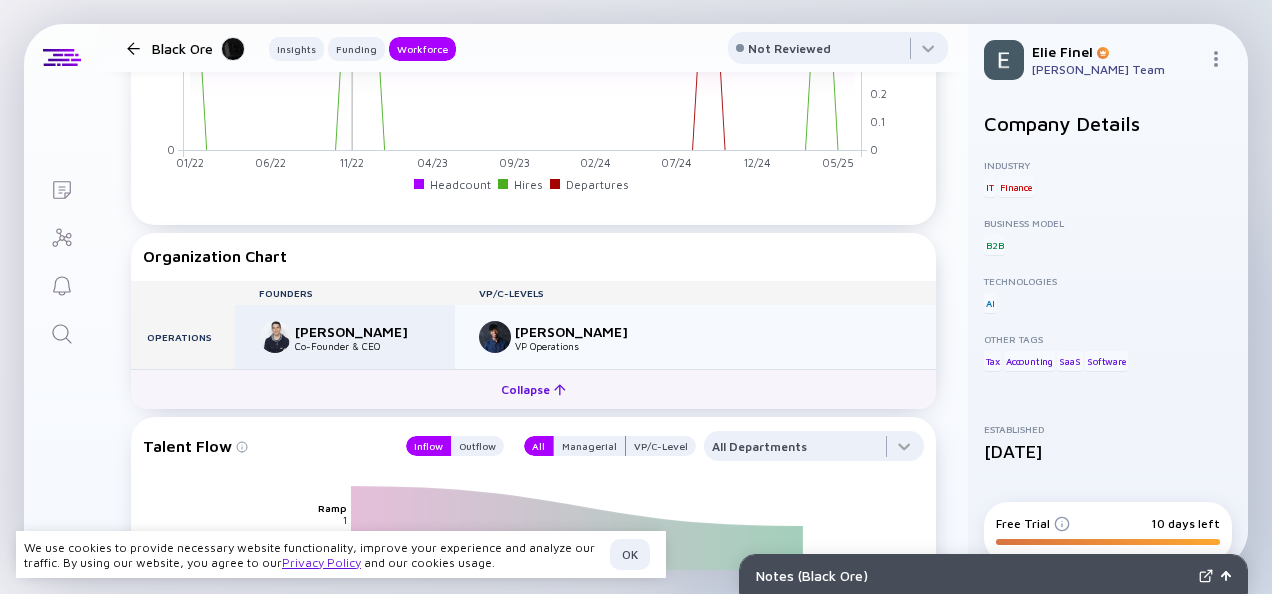 click on "Collapse" at bounding box center [533, 389] 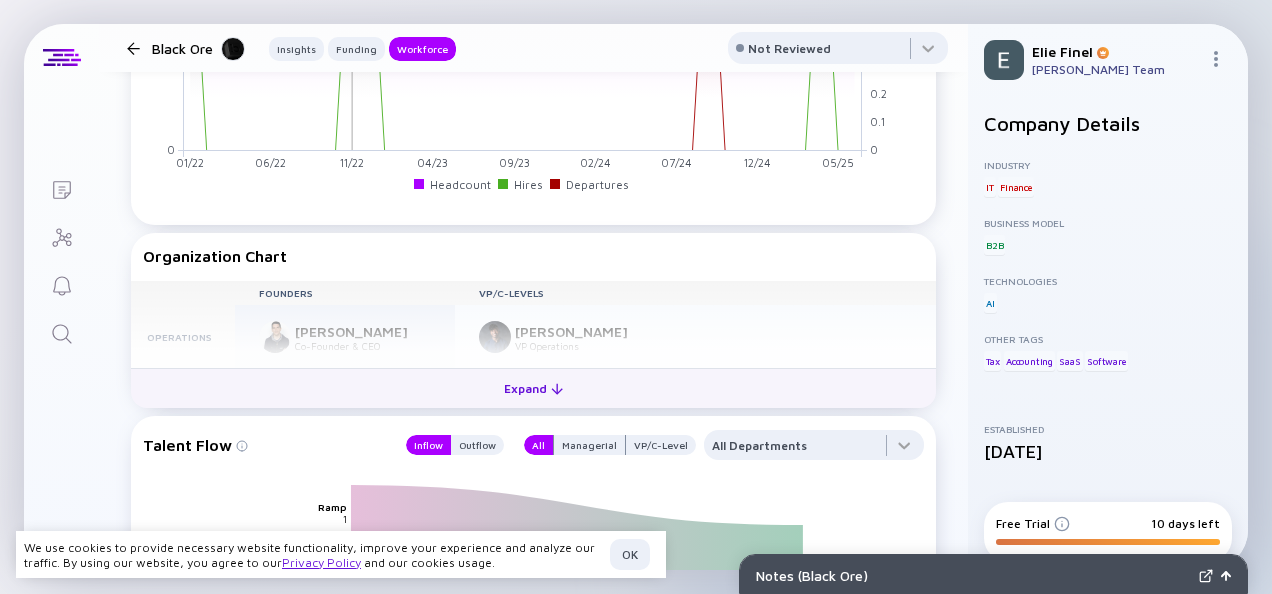 click on "Expand" at bounding box center (533, 388) 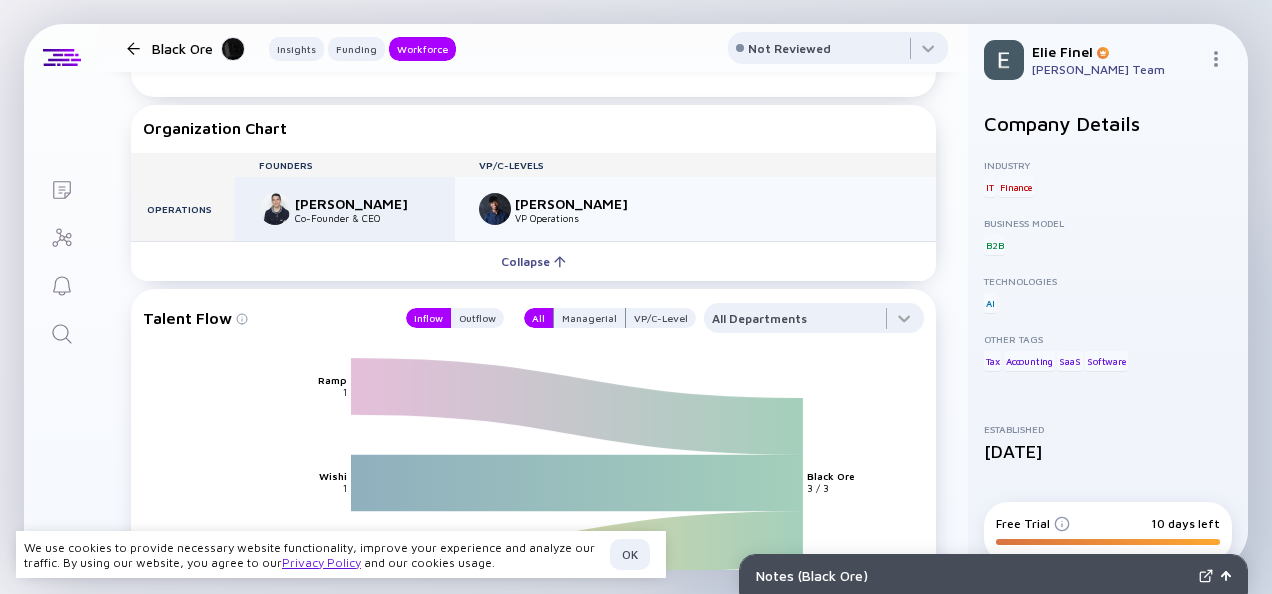 scroll, scrollTop: 1925, scrollLeft: 0, axis: vertical 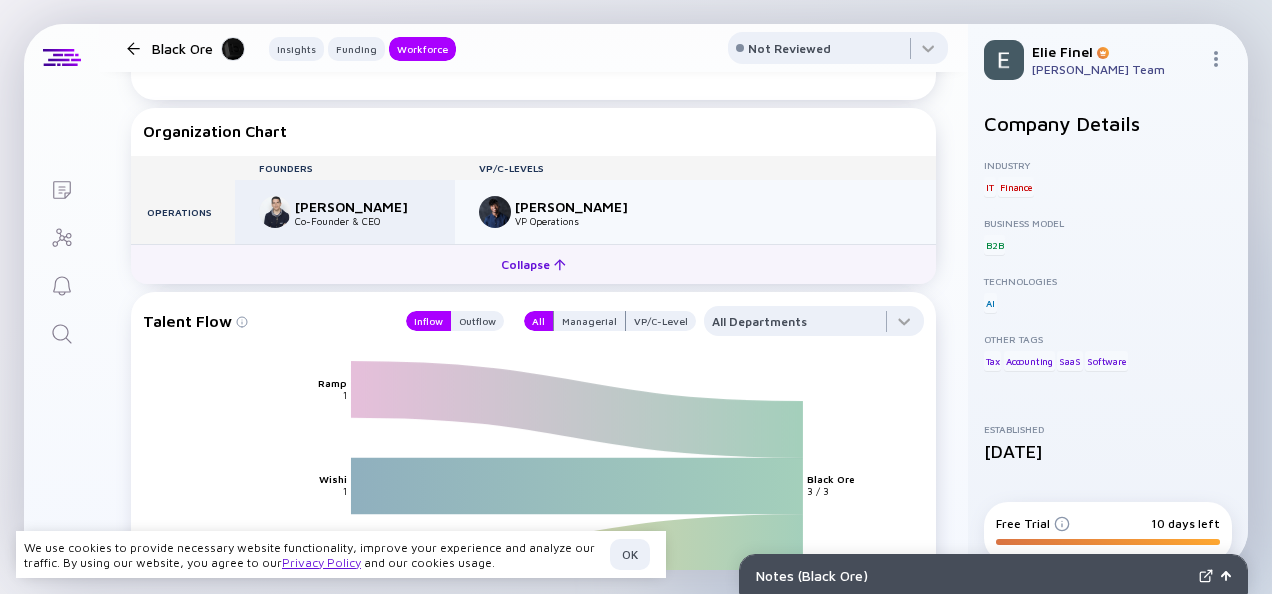 click on "Collapse" at bounding box center [533, 264] 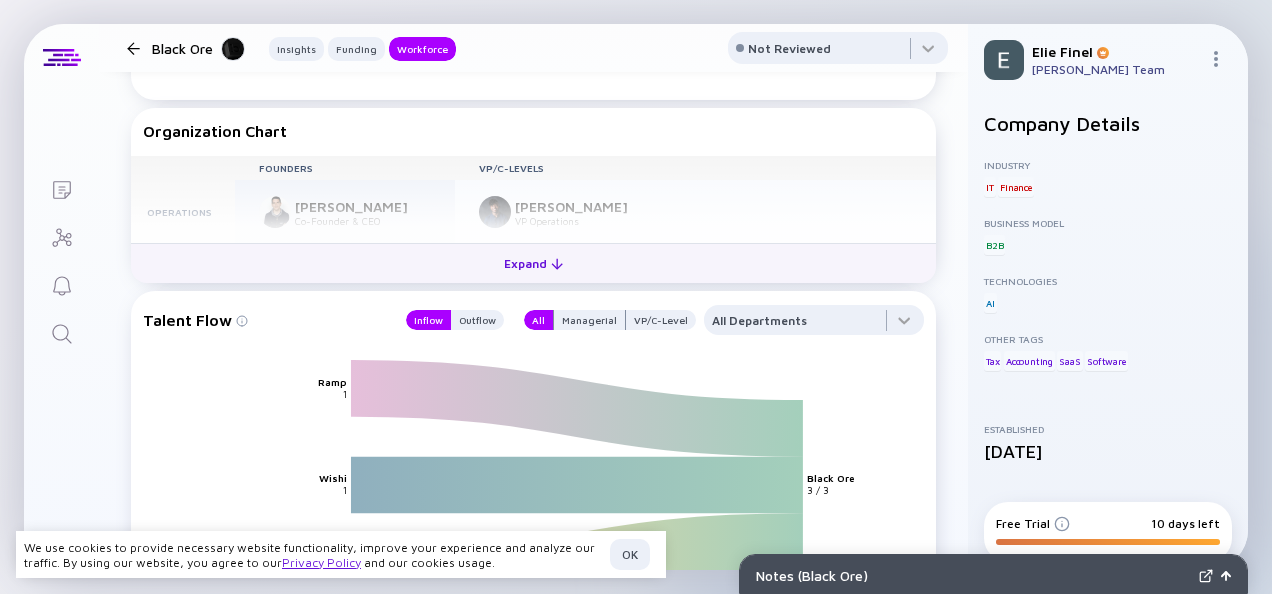 click on "Expand" at bounding box center [533, 263] 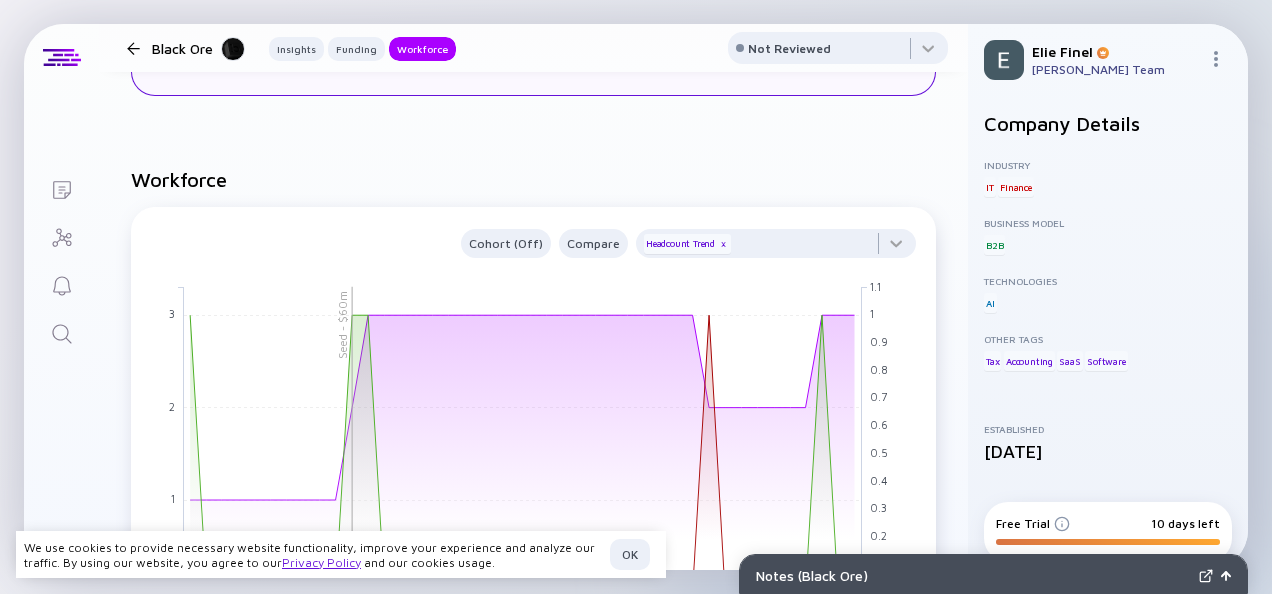 scroll, scrollTop: 1350, scrollLeft: 0, axis: vertical 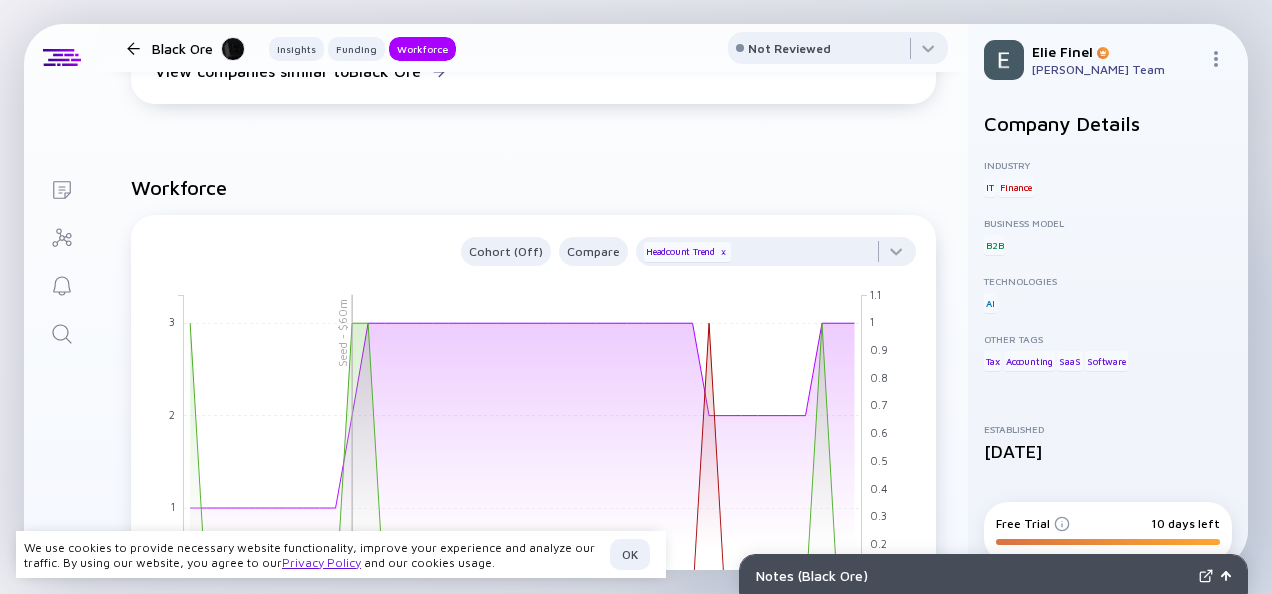 click at bounding box center (133, 48) 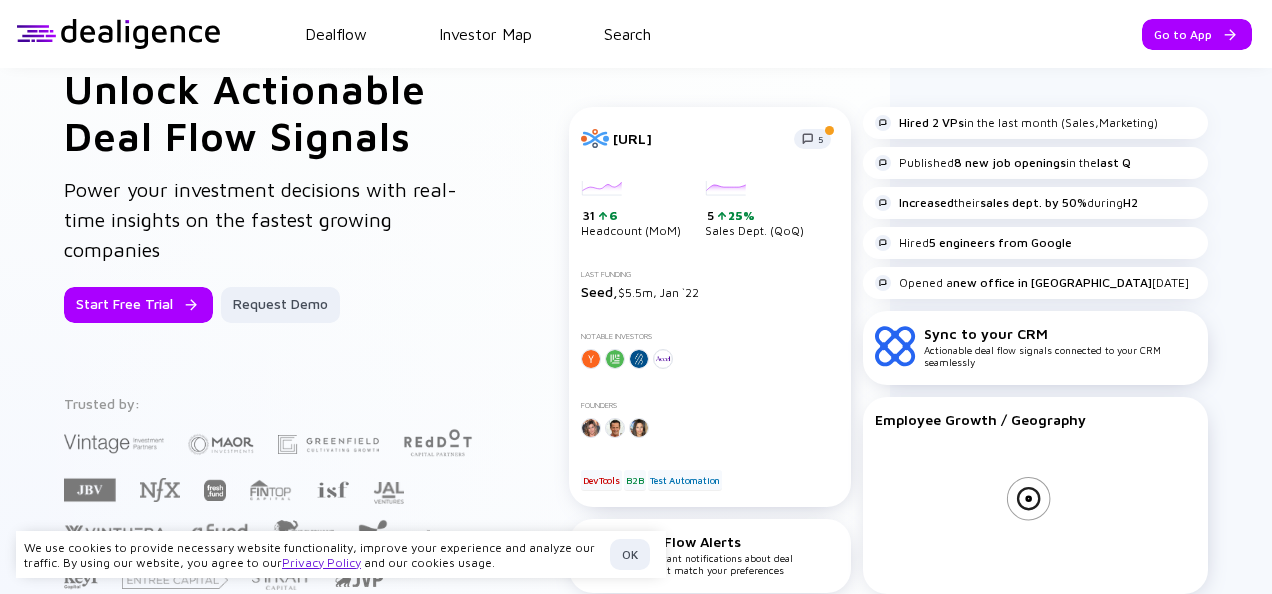 scroll, scrollTop: 98, scrollLeft: 0, axis: vertical 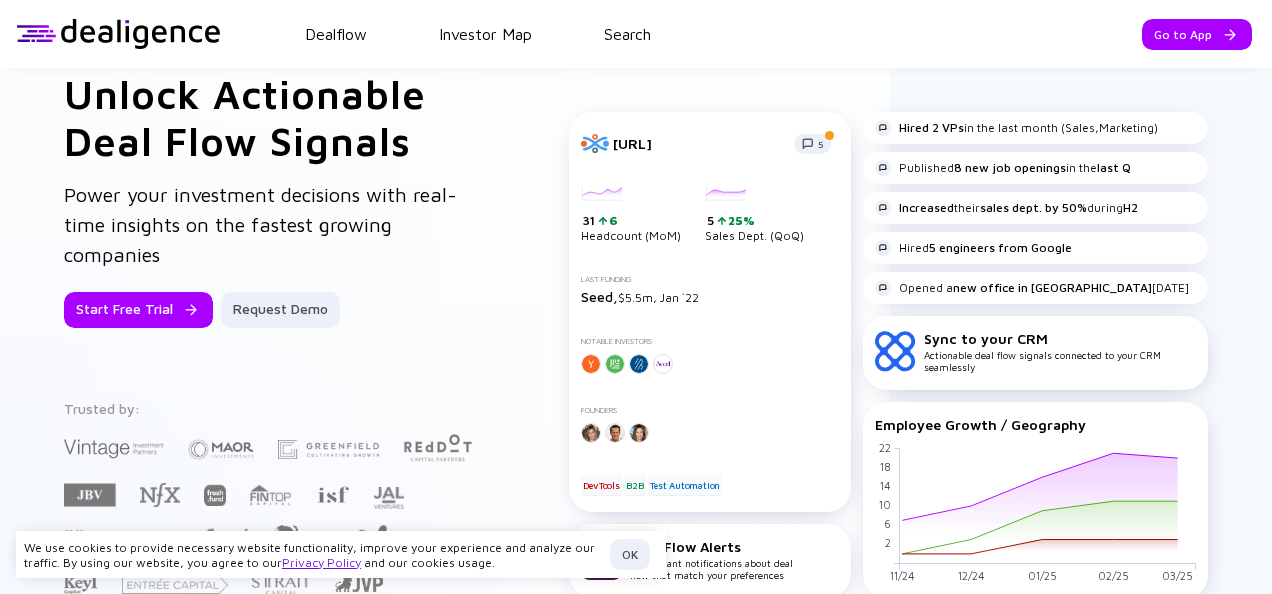 click on "Dealflow Investor Map Search Go to App Dealflow Investor Map Go to App" at bounding box center [636, 34] 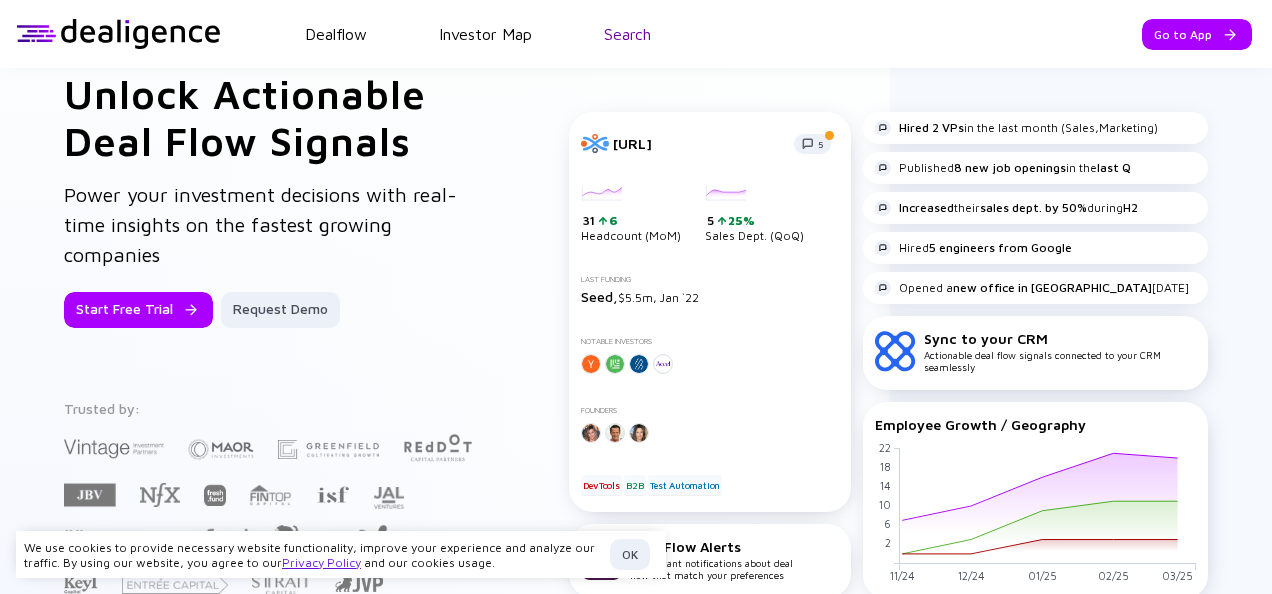 click on "Search" at bounding box center (627, 34) 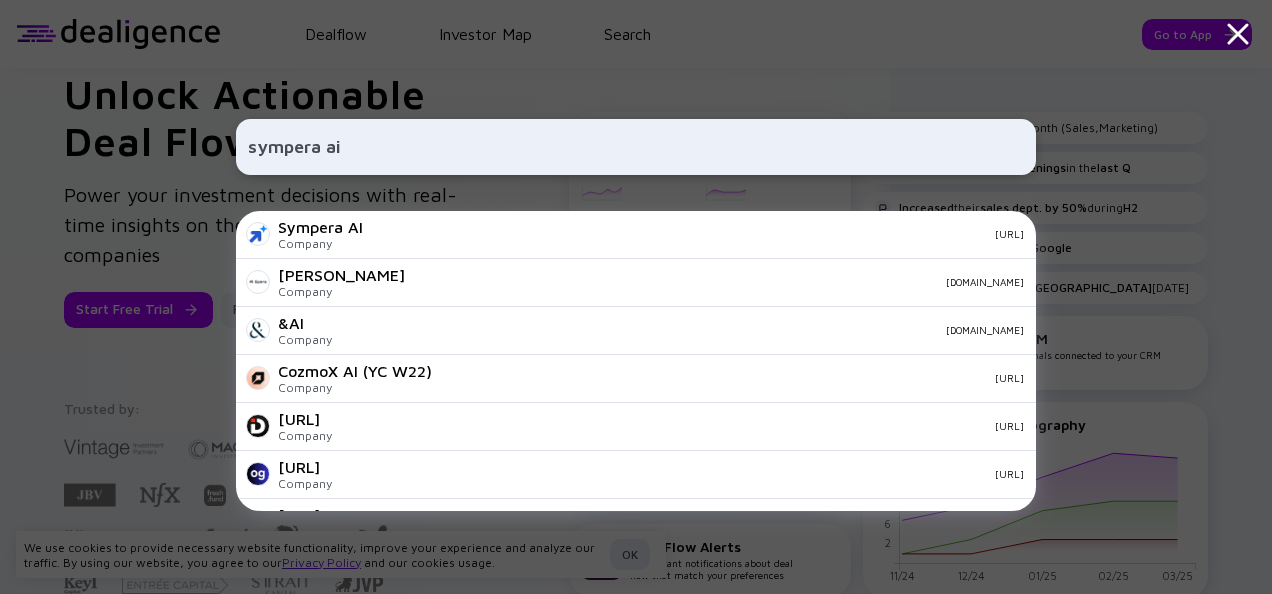 type on "sympera ai" 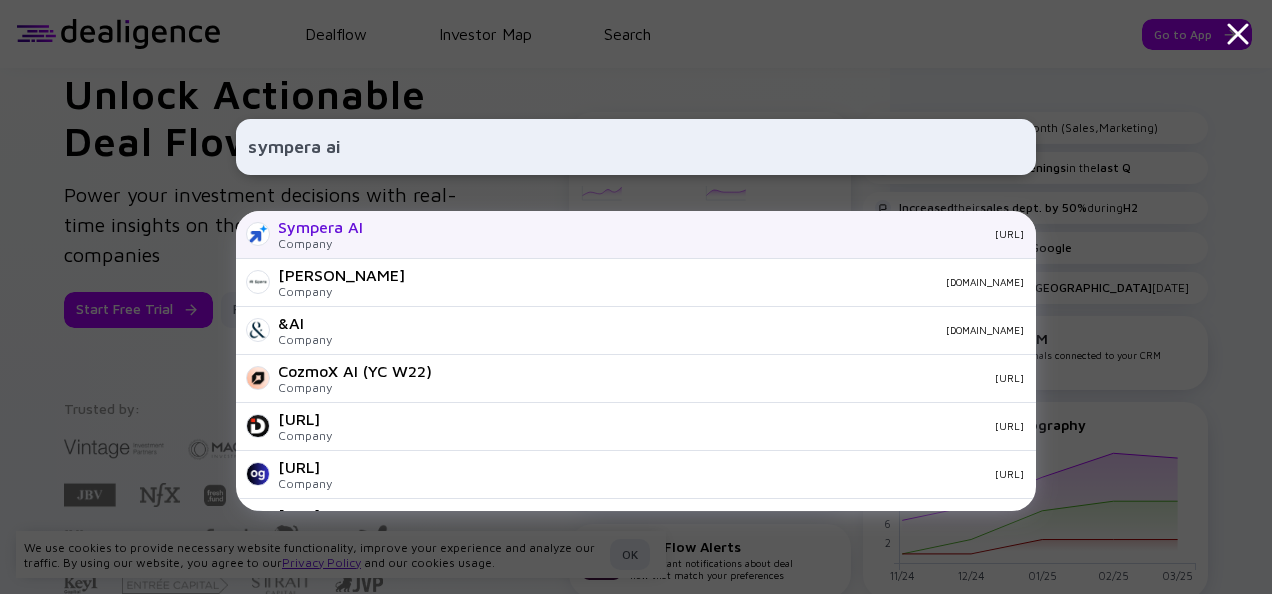 click on "Sympera AI" at bounding box center (320, 227) 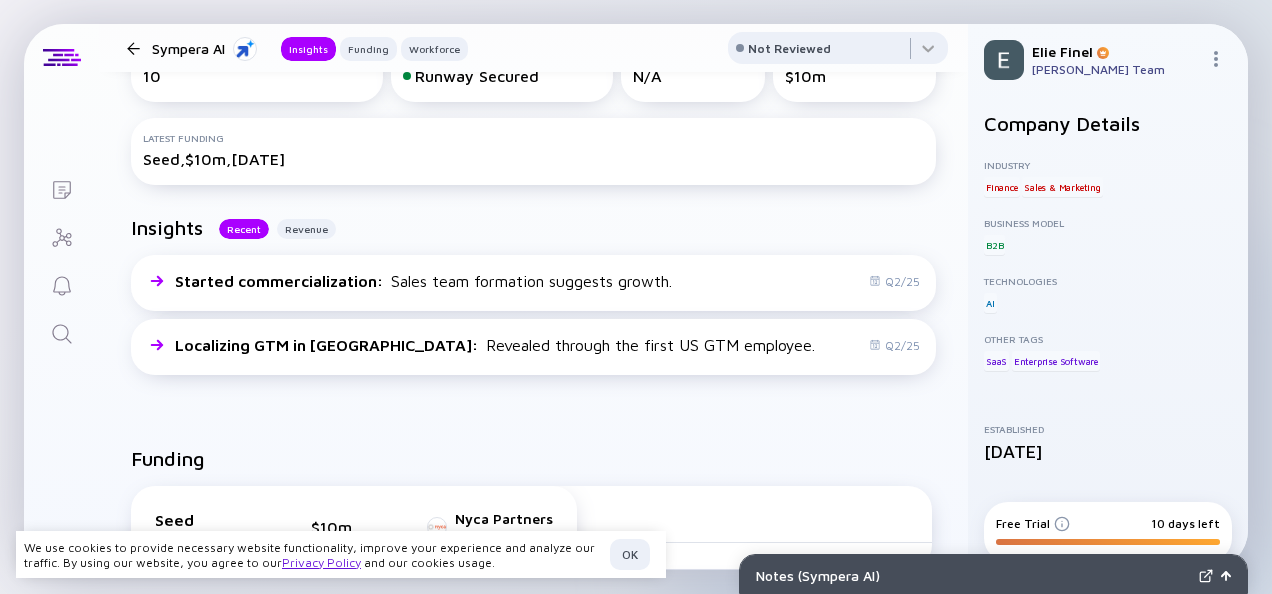 scroll, scrollTop: 525, scrollLeft: 0, axis: vertical 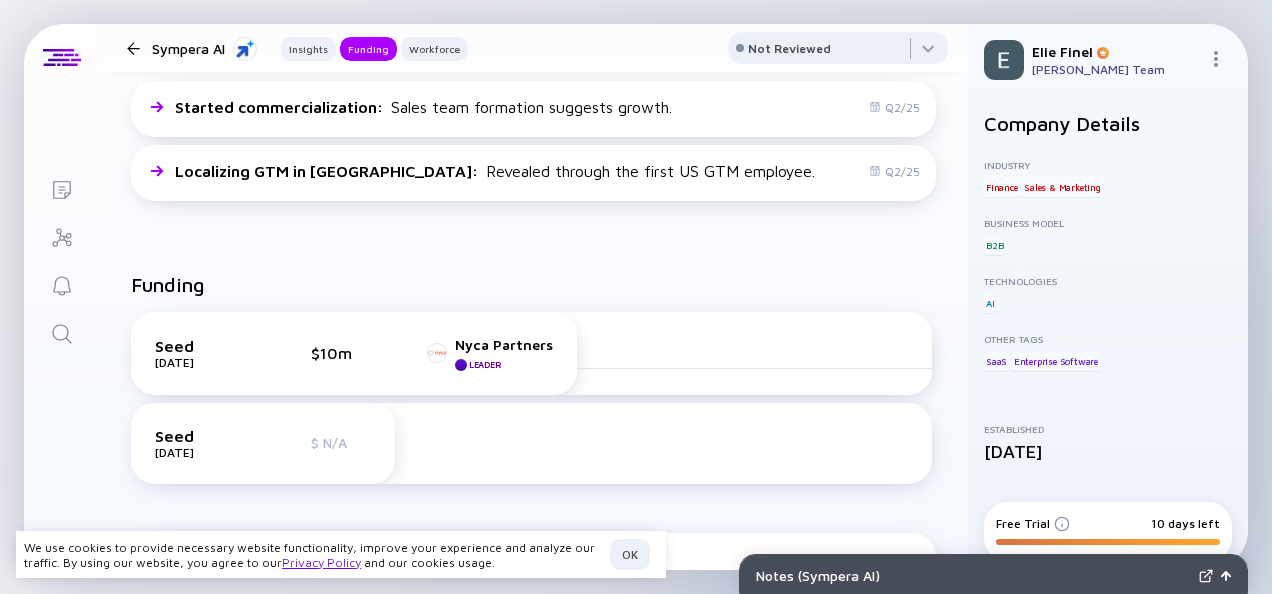 click at bounding box center [133, 48] 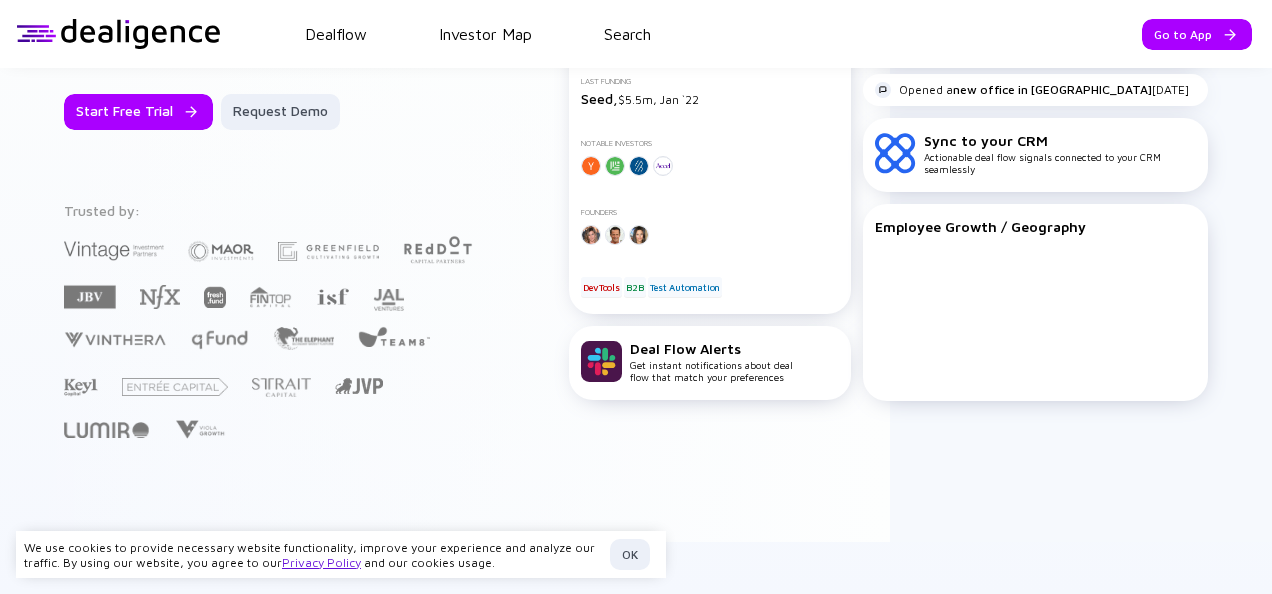 scroll, scrollTop: 178, scrollLeft: 0, axis: vertical 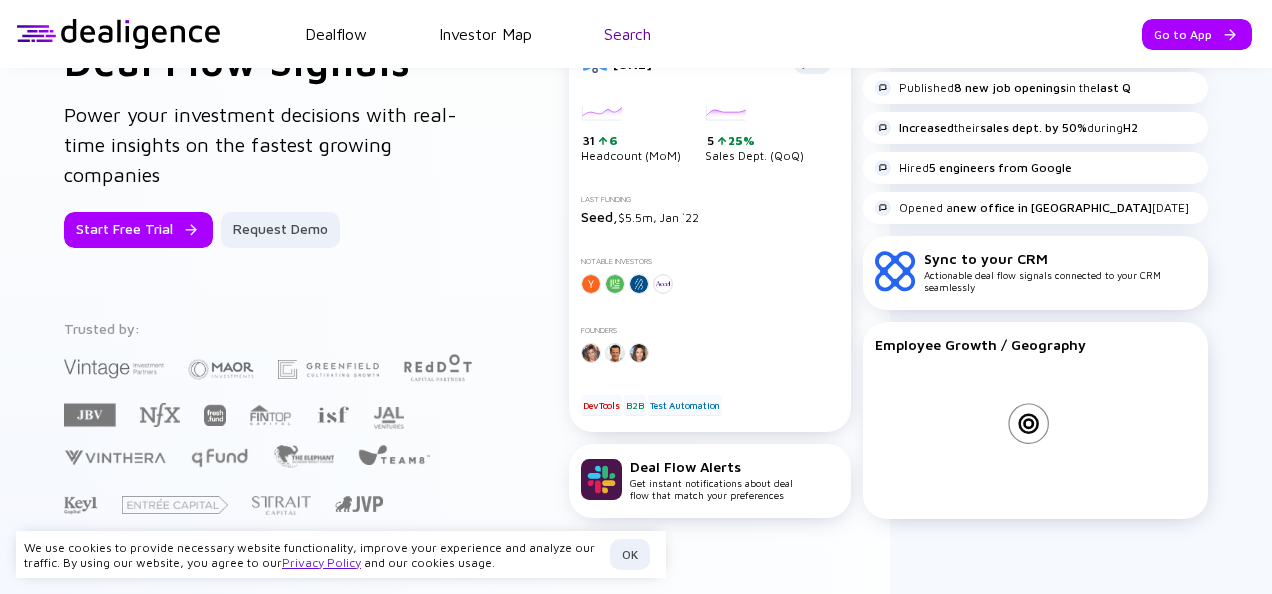 click on "Search" at bounding box center (627, 34) 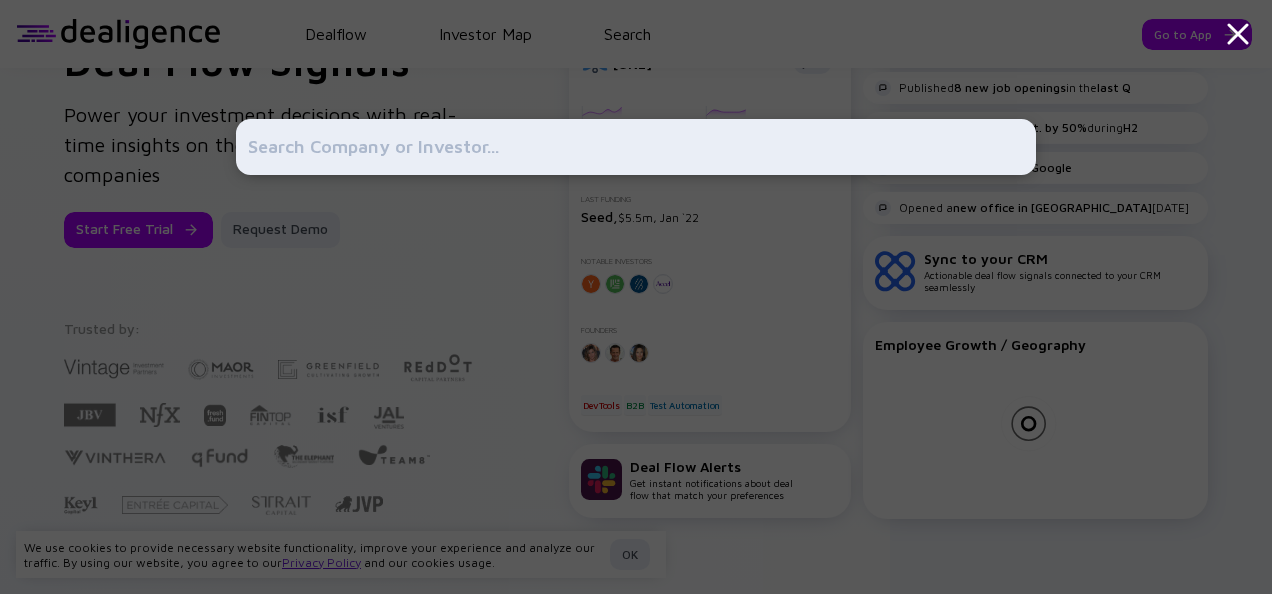 click at bounding box center (636, 147) 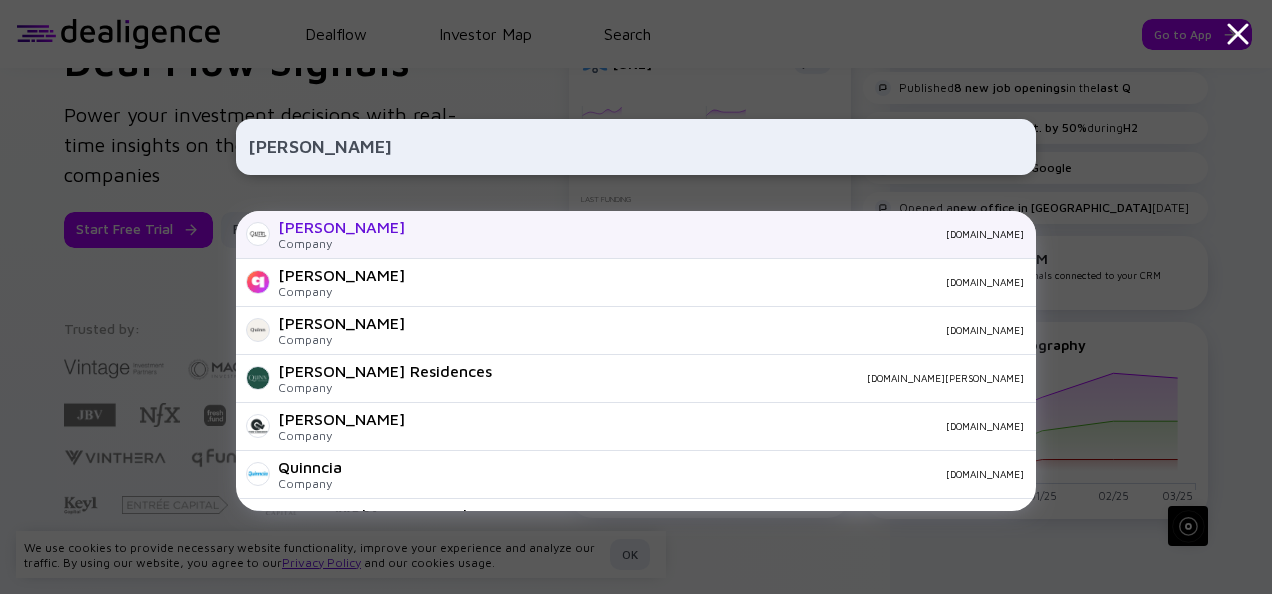 type on "[PERSON_NAME]" 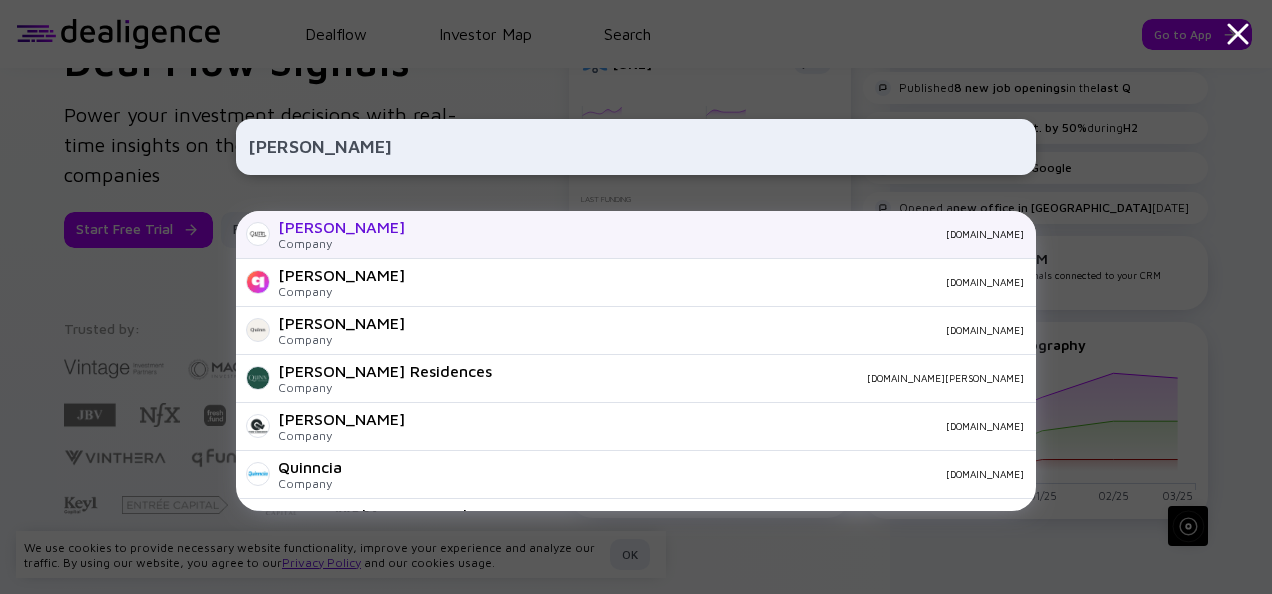 click on "[PERSON_NAME] Company [DOMAIN_NAME]" at bounding box center (636, 235) 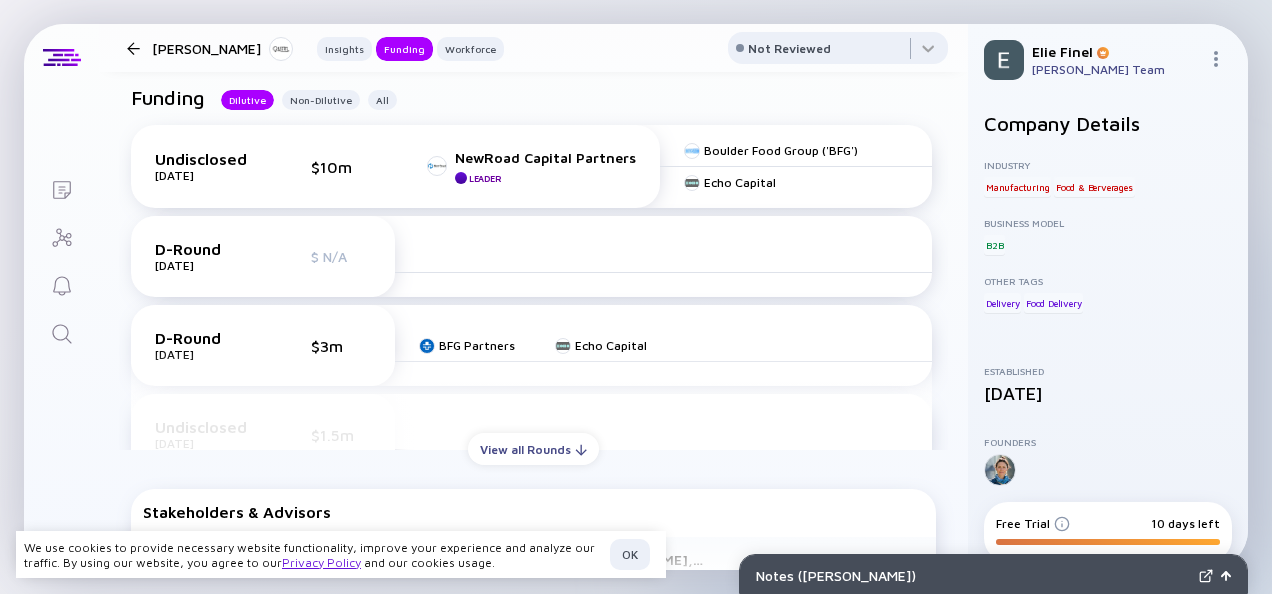scroll, scrollTop: 625, scrollLeft: 0, axis: vertical 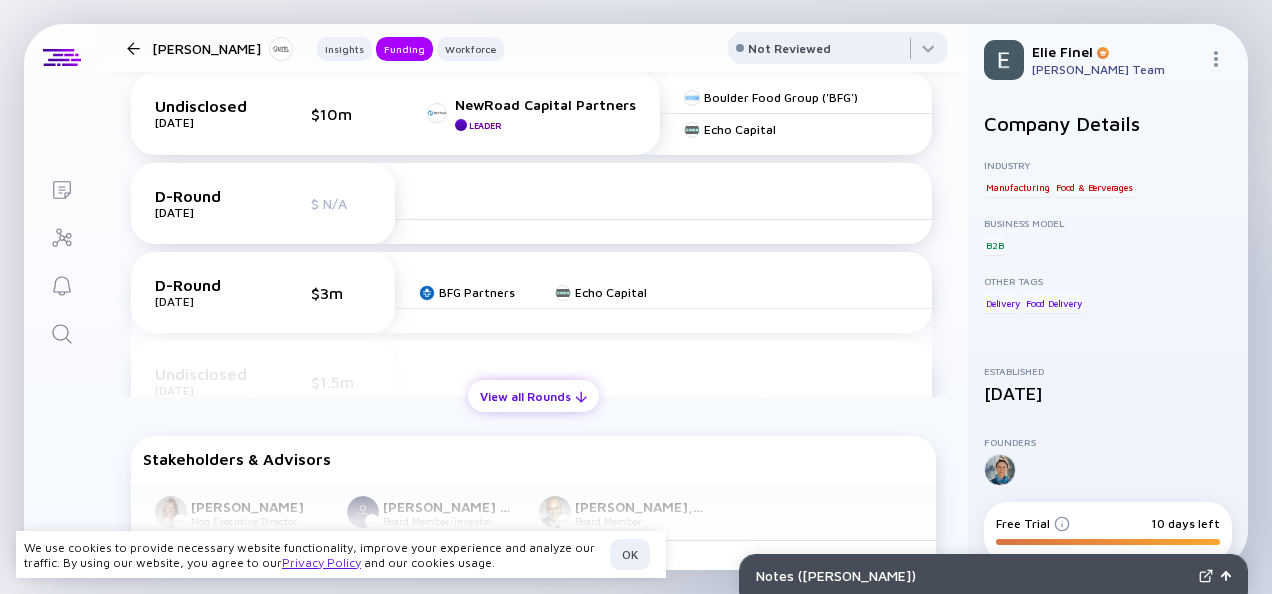 click on "View all Rounds" at bounding box center (533, 396) 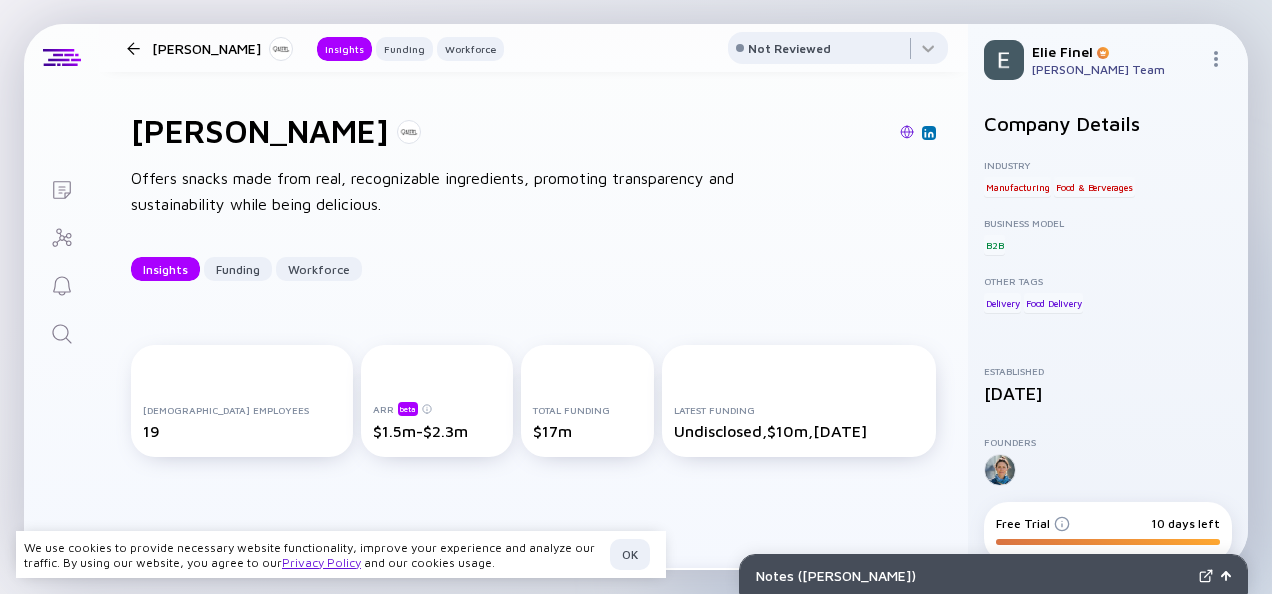 scroll, scrollTop: 0, scrollLeft: 0, axis: both 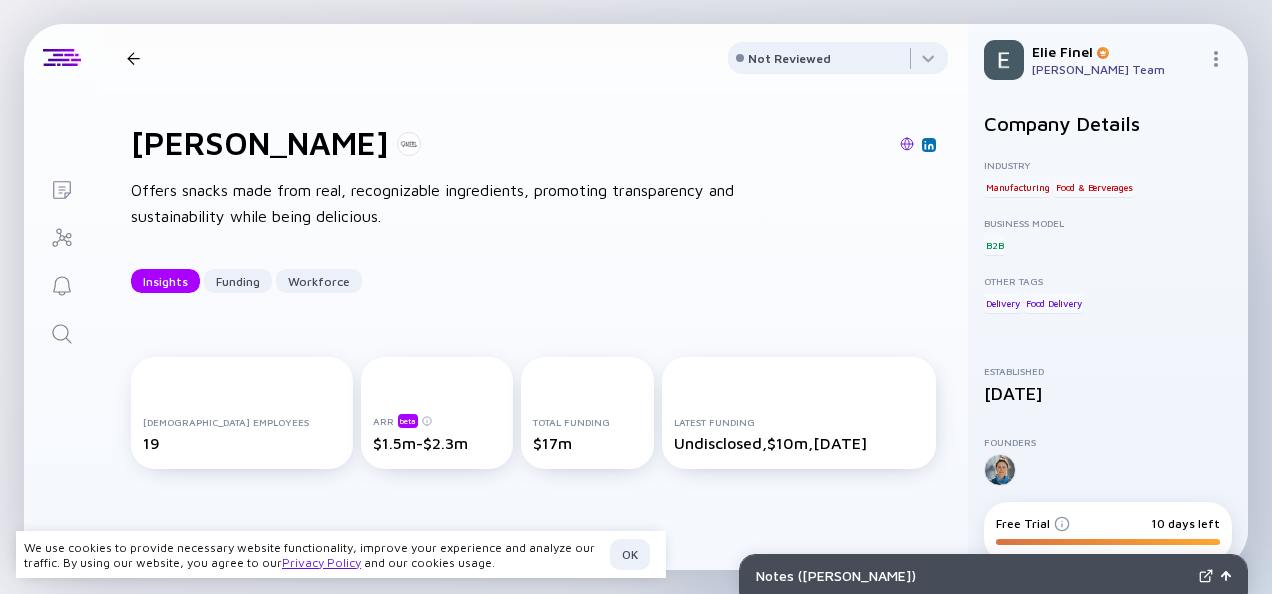 click at bounding box center (409, 144) 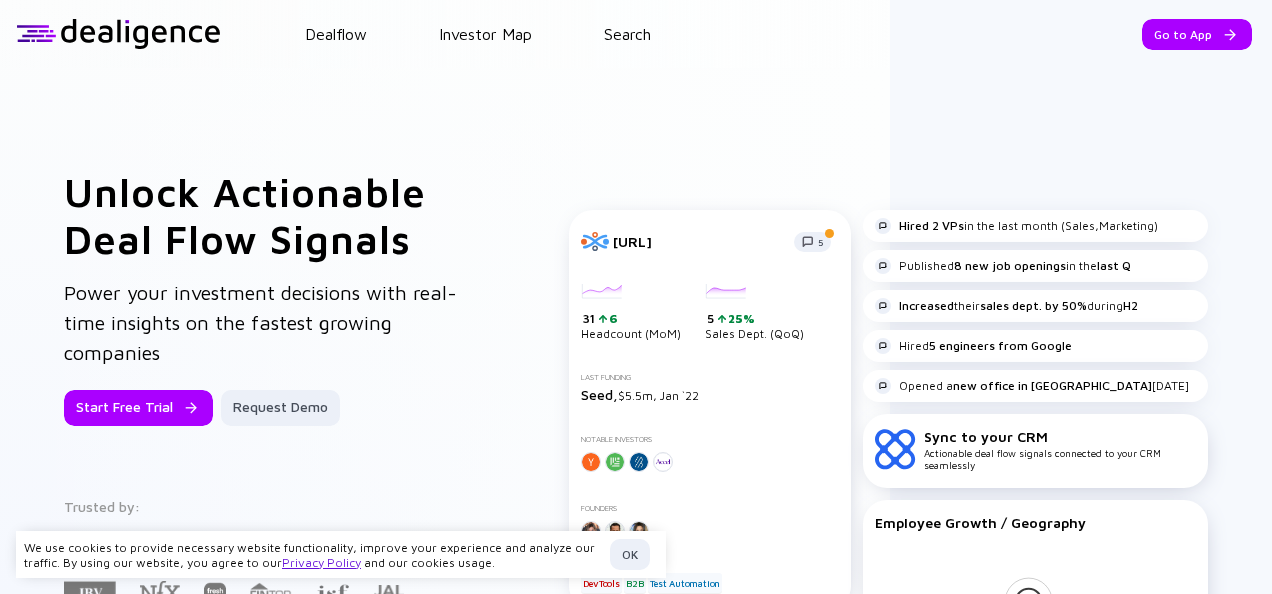 click on "Dealflow Investor Map Search" at bounding box center (746, 34) 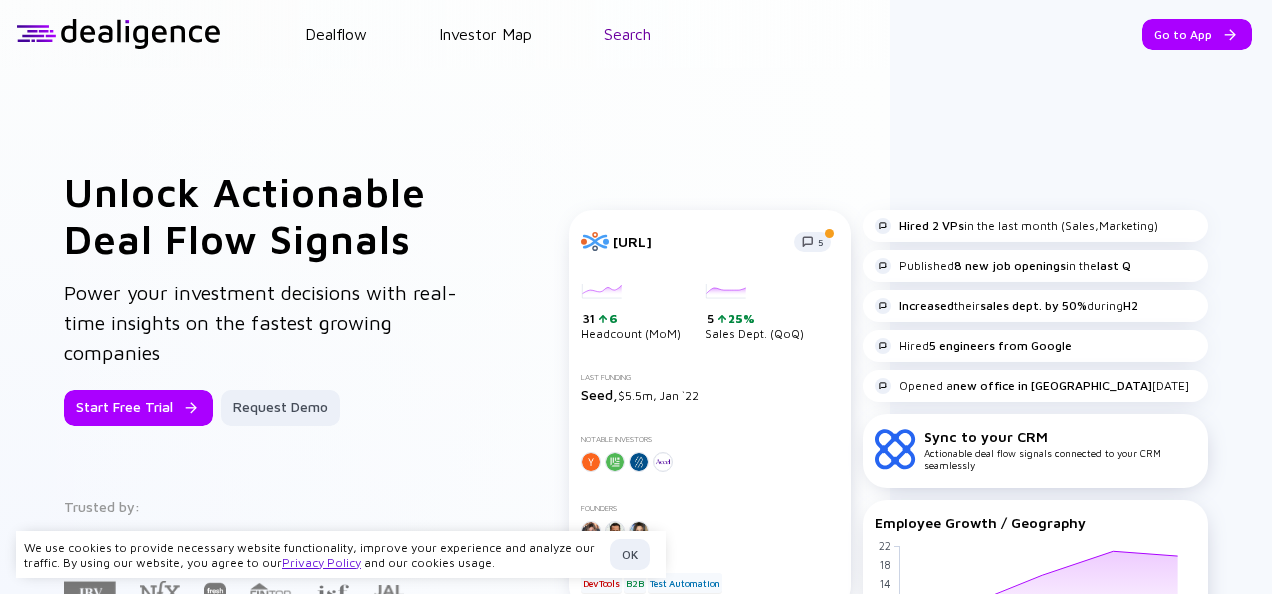 click on "Search" at bounding box center [627, 34] 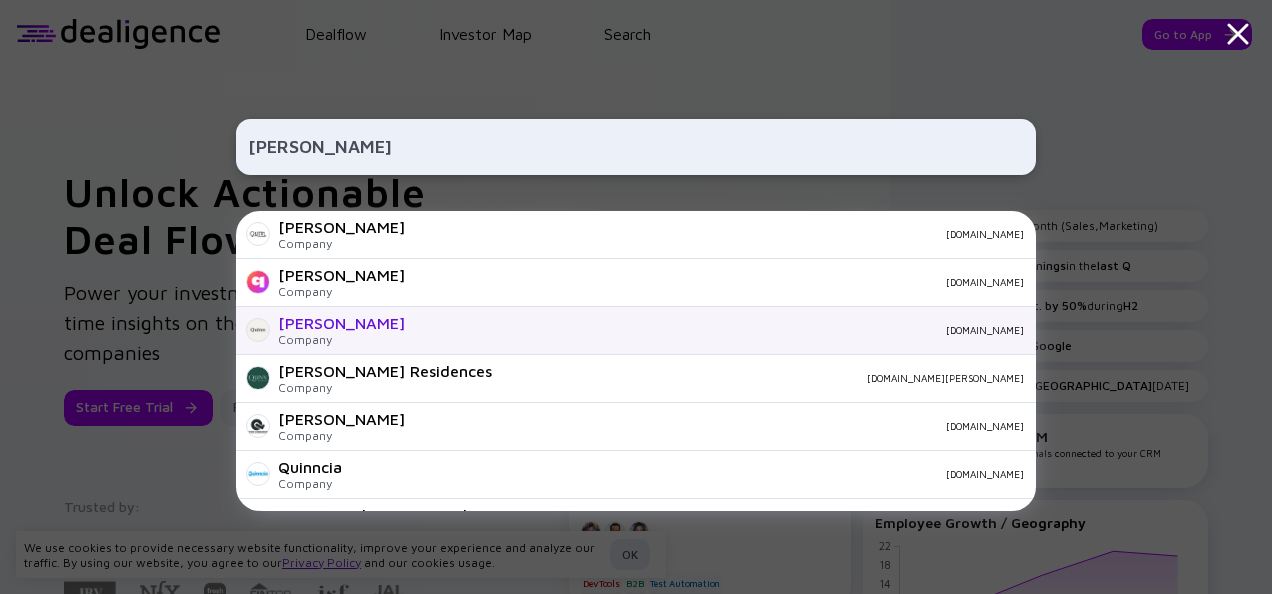 type on "[PERSON_NAME]" 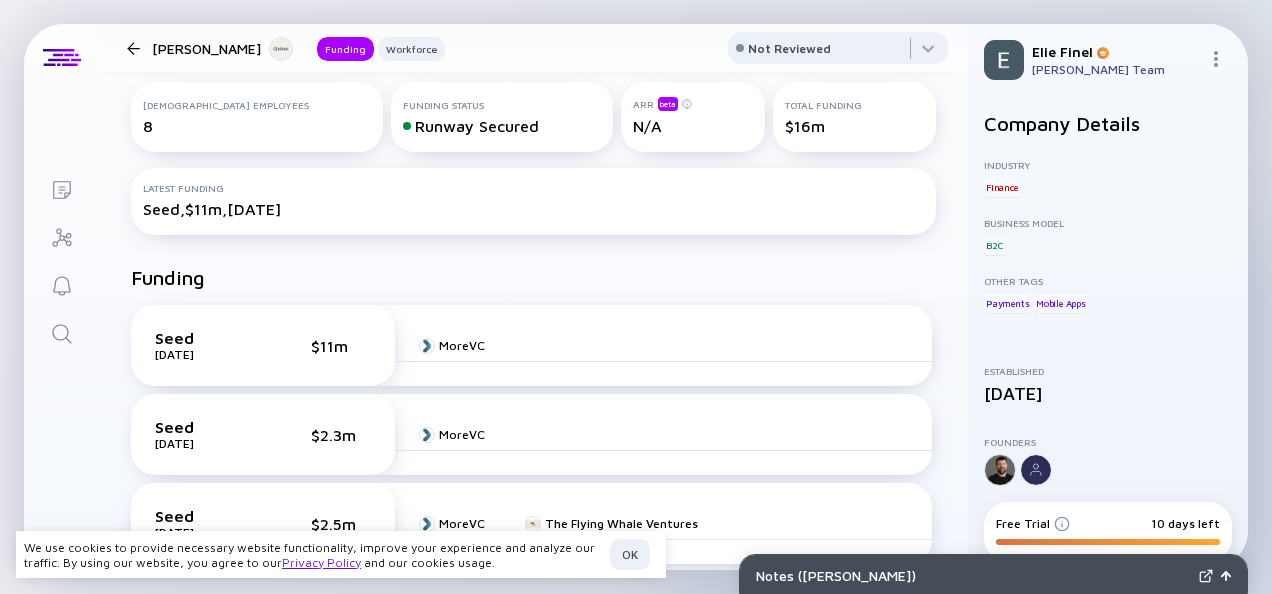 scroll, scrollTop: 300, scrollLeft: 0, axis: vertical 